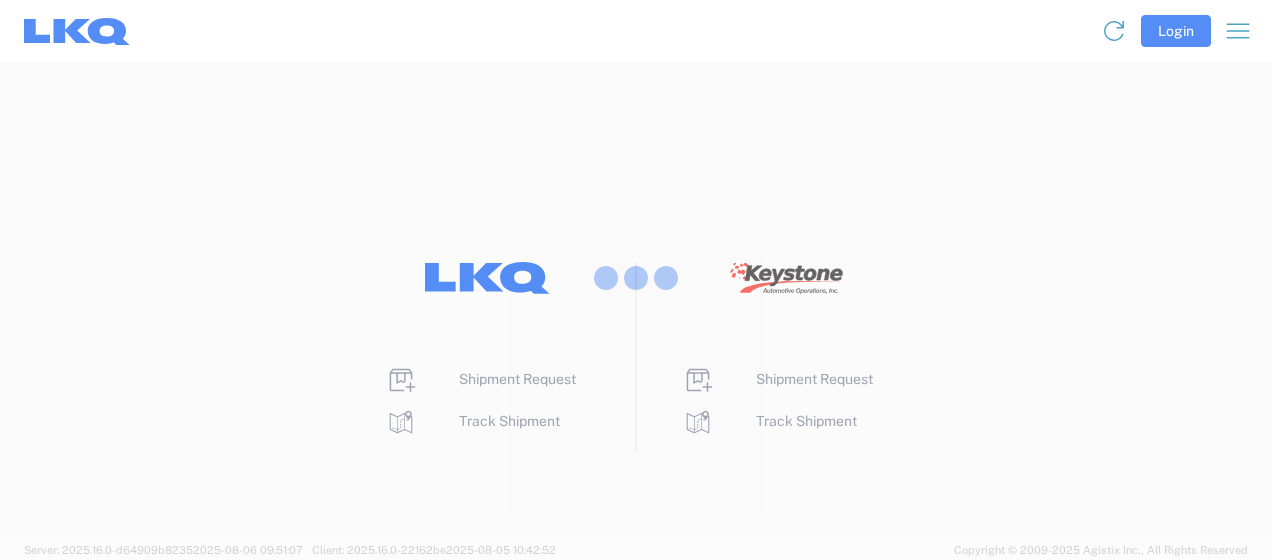 scroll, scrollTop: 0, scrollLeft: 0, axis: both 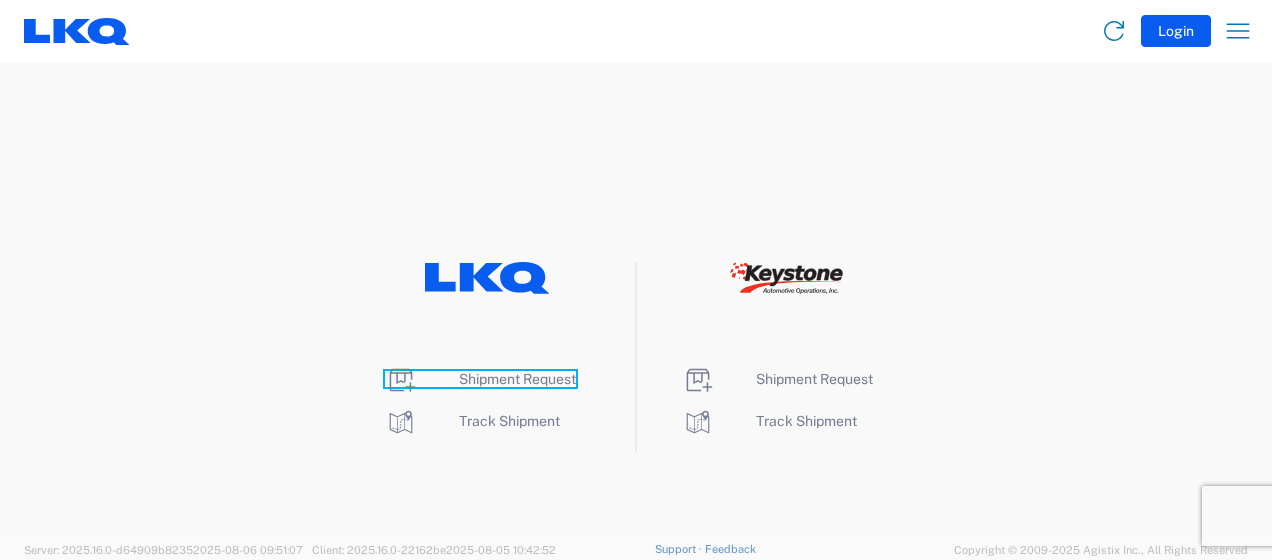 click on "Shipment Request" 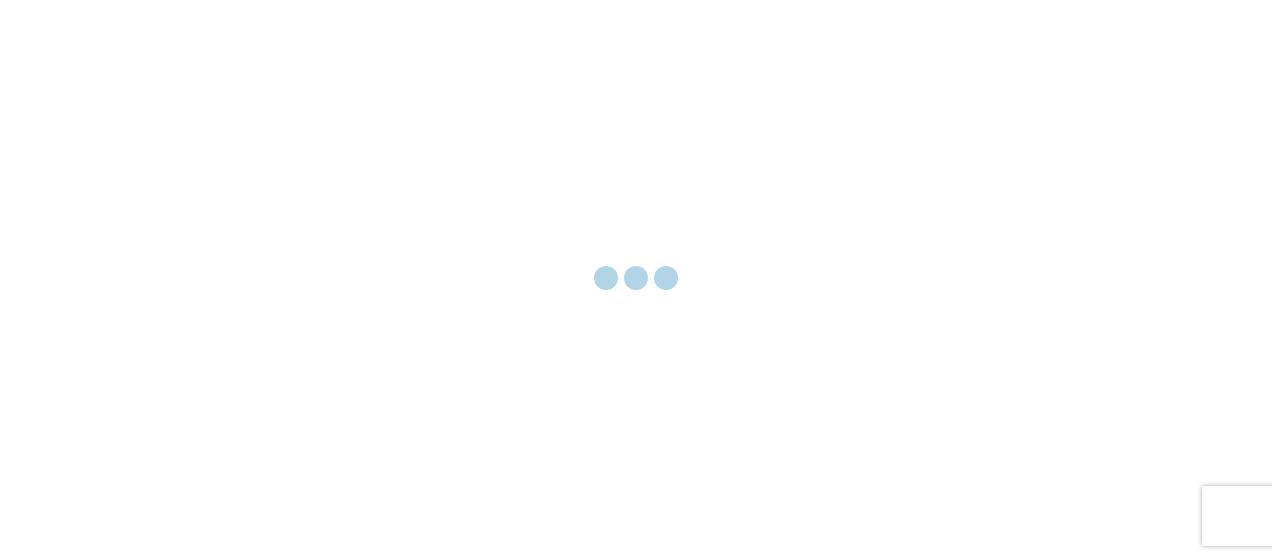 scroll, scrollTop: 0, scrollLeft: 0, axis: both 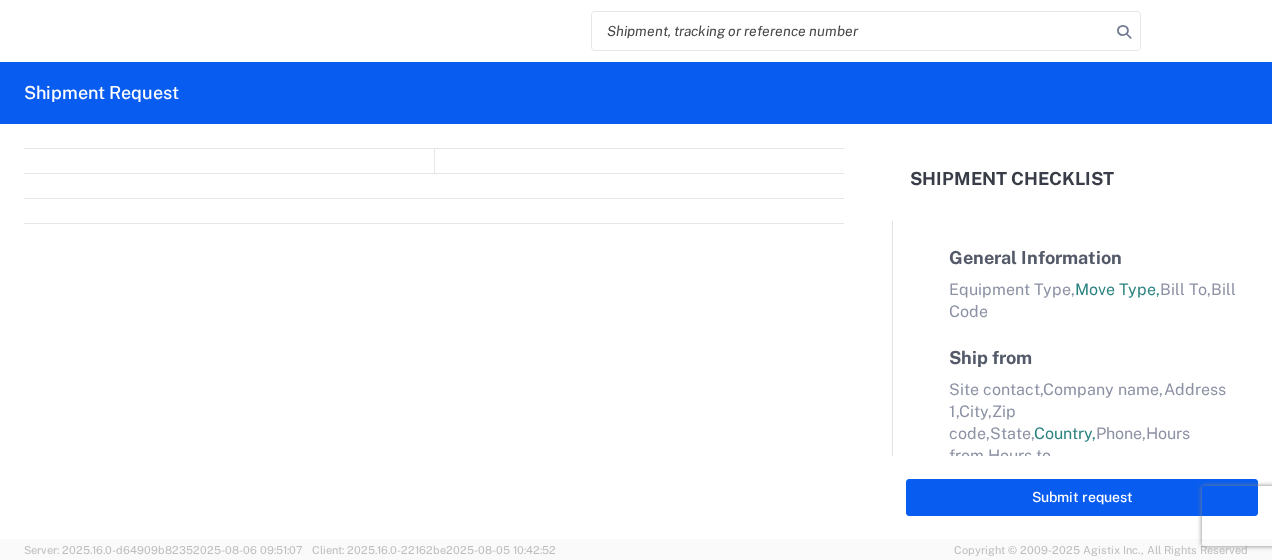 select on "FULL" 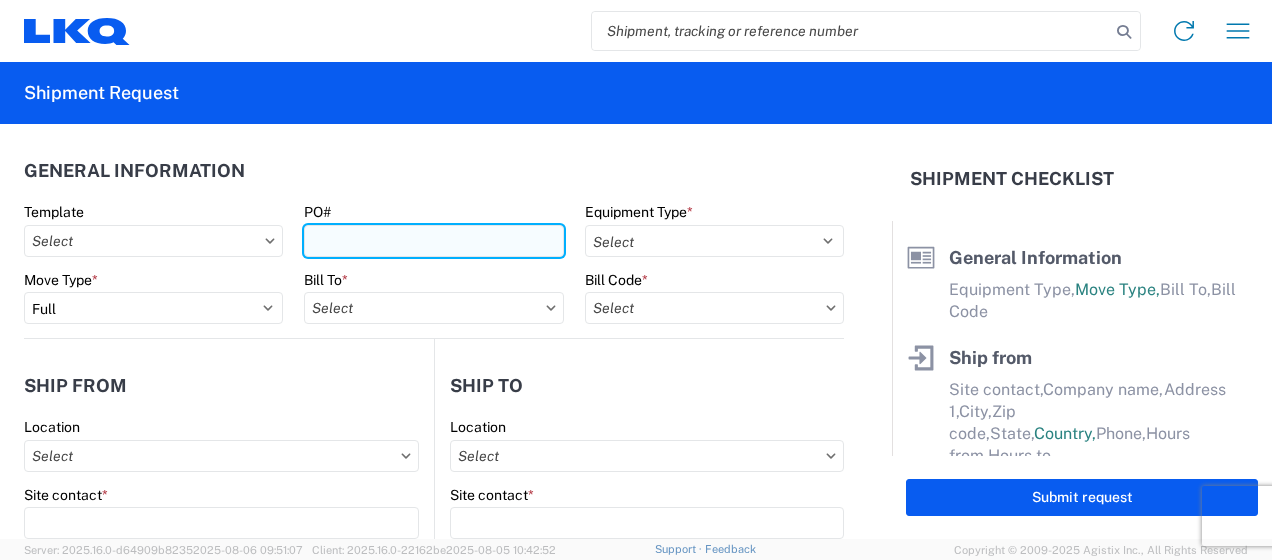 click on "PO#" at bounding box center [433, 241] 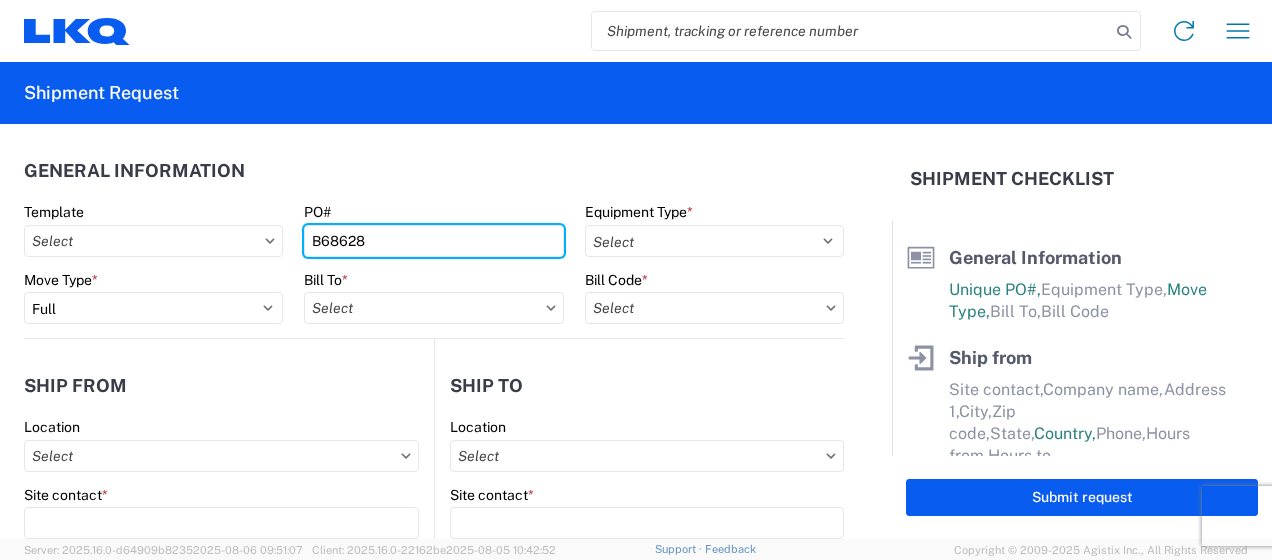 type on "B68628" 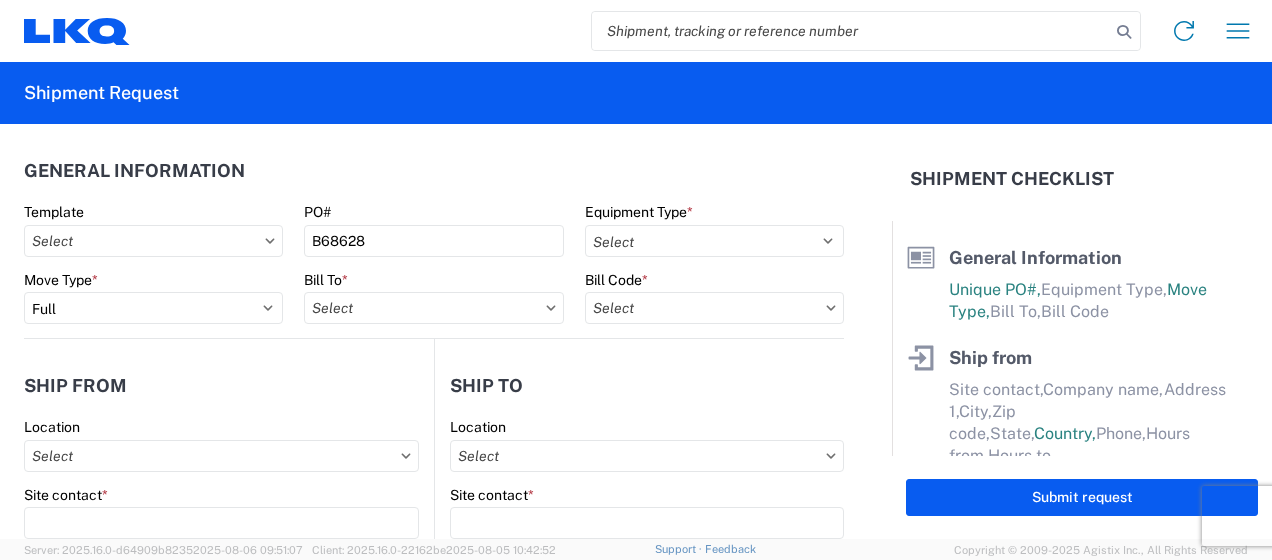 click on "Equipment Type  * Select 53’ Dry Van Flatbed Dropdeck (van) Lowboy (flatbed) Rail" 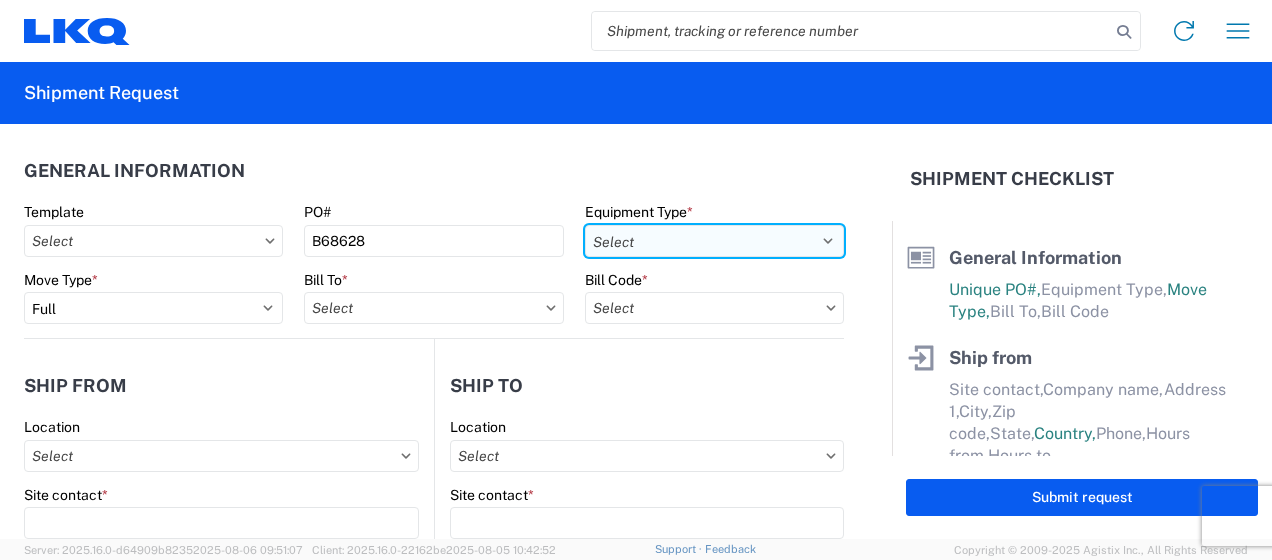click on "Select 53’ Dry Van Flatbed Dropdeck (van) Lowboy (flatbed) Rail" at bounding box center [714, 241] 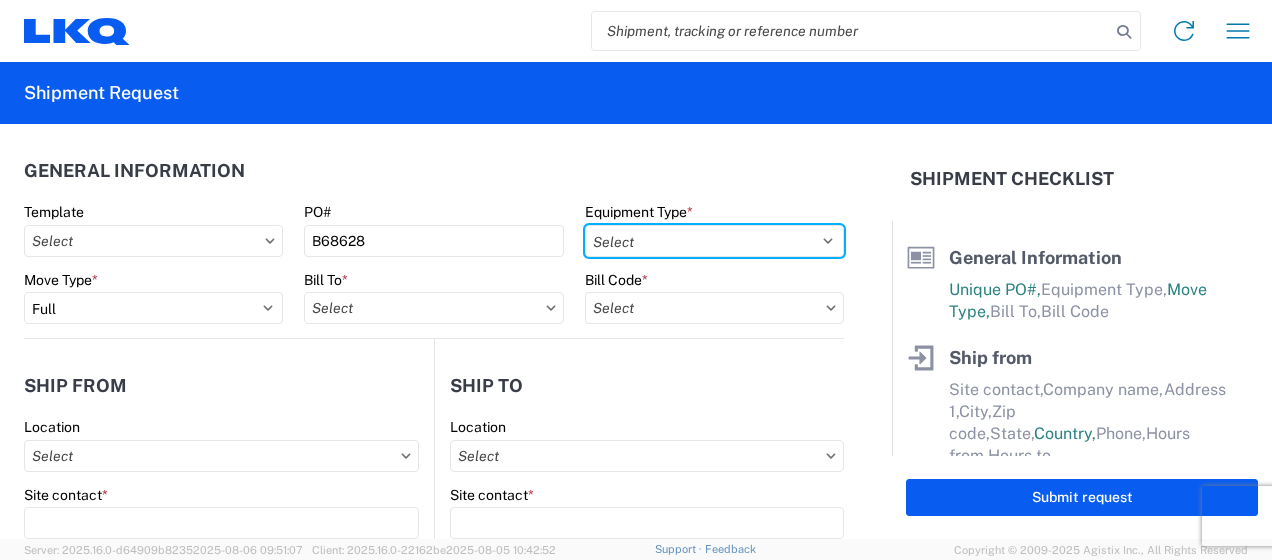 select on "STDV" 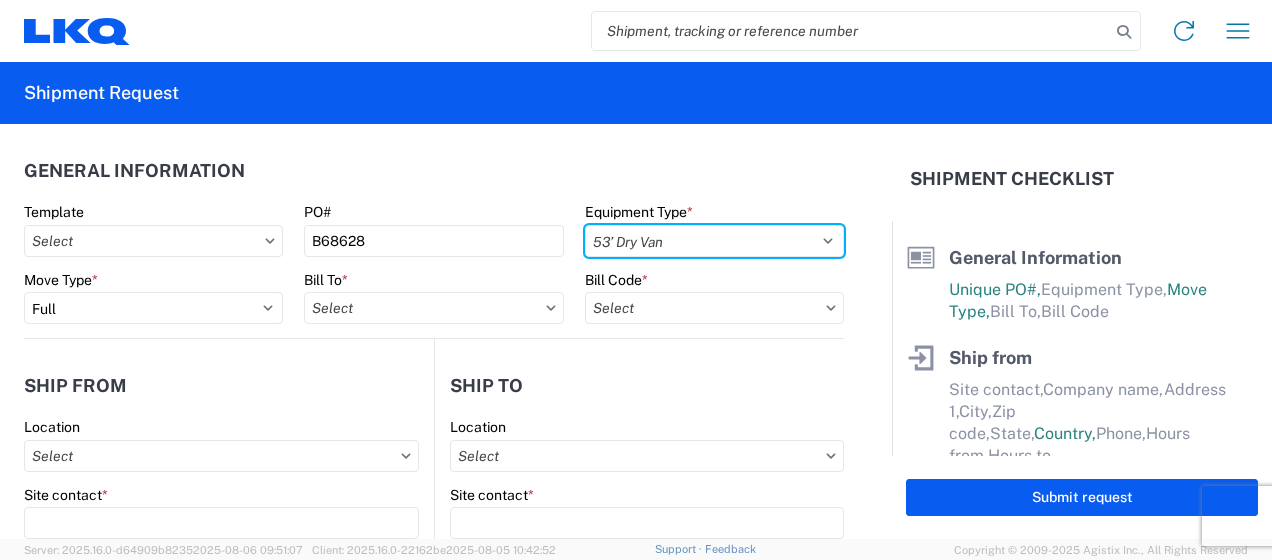 click on "Select 53’ Dry Van Flatbed Dropdeck (van) Lowboy (flatbed) Rail" at bounding box center (714, 241) 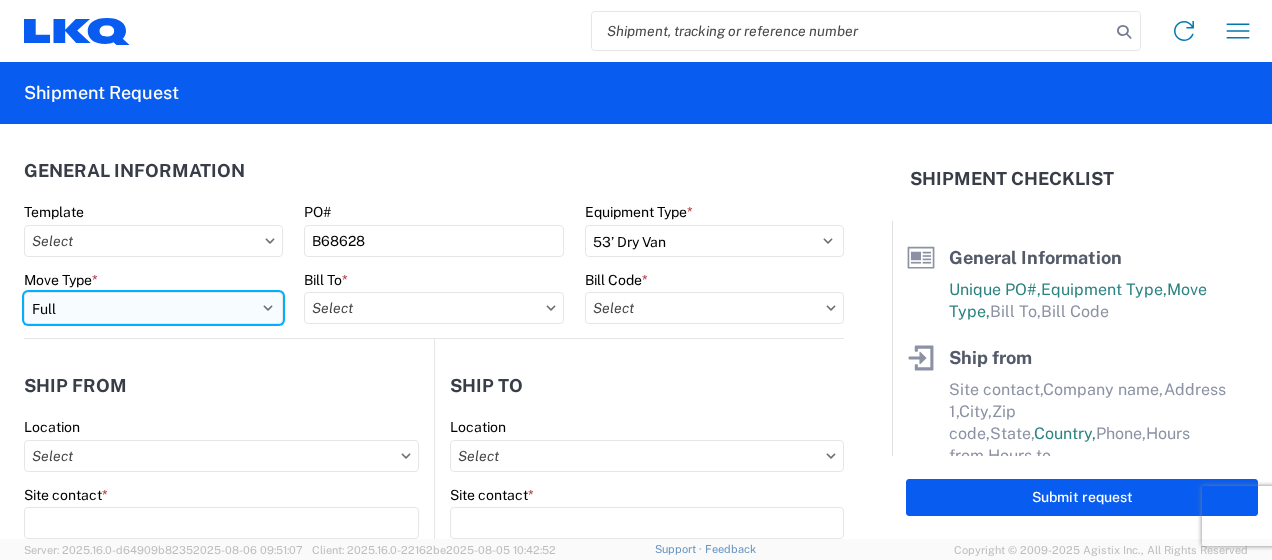 click on "Select Full Partial TL" at bounding box center (153, 308) 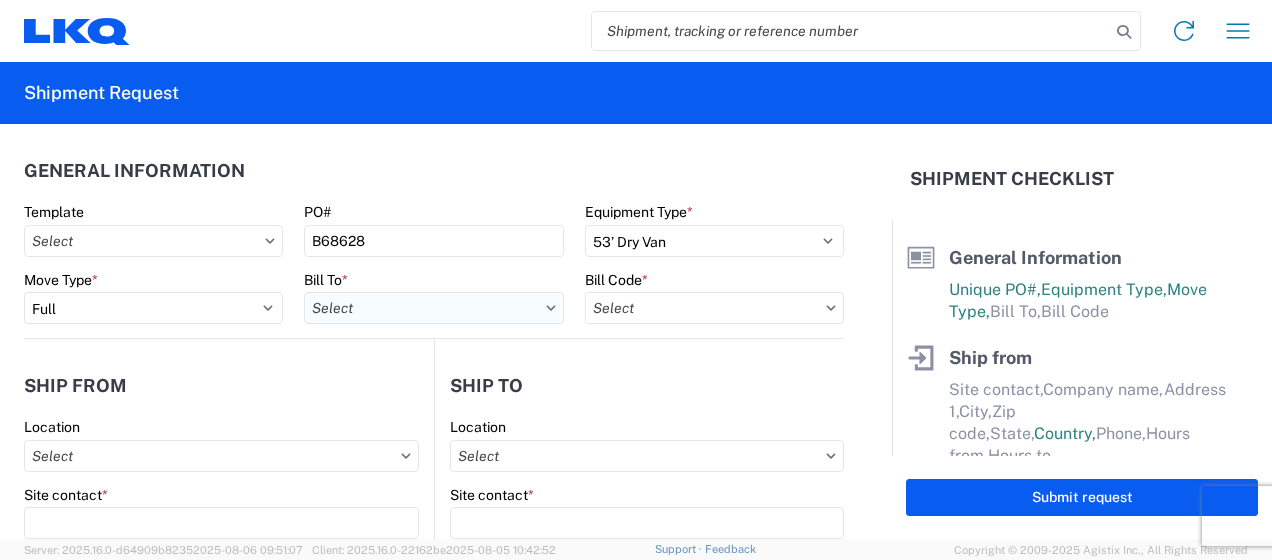 click on "Bill To  *" at bounding box center (433, 308) 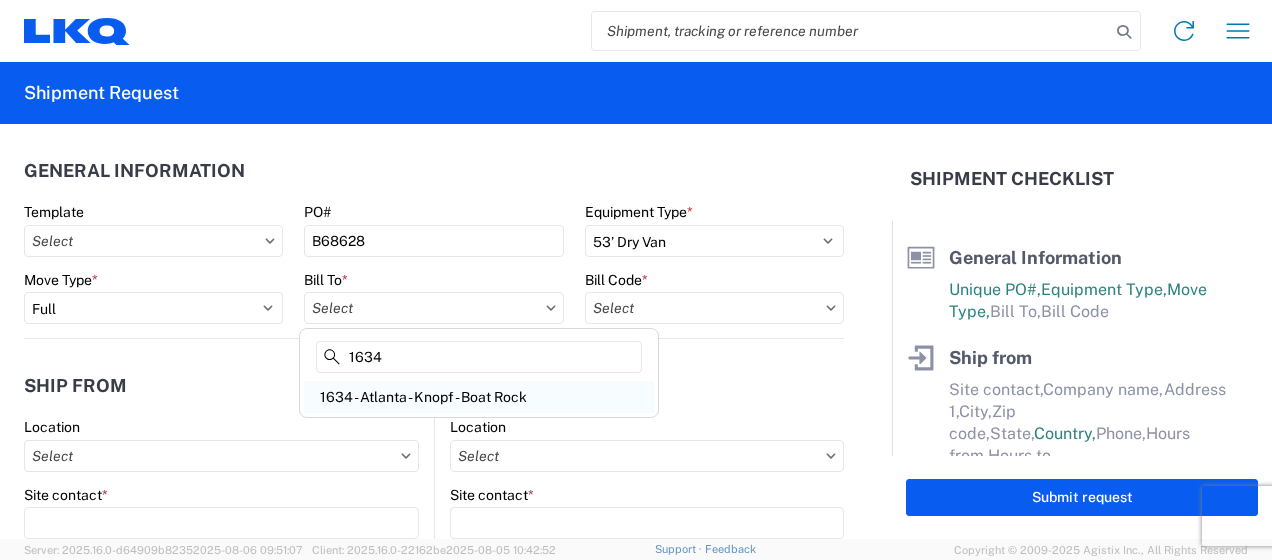 type on "1634" 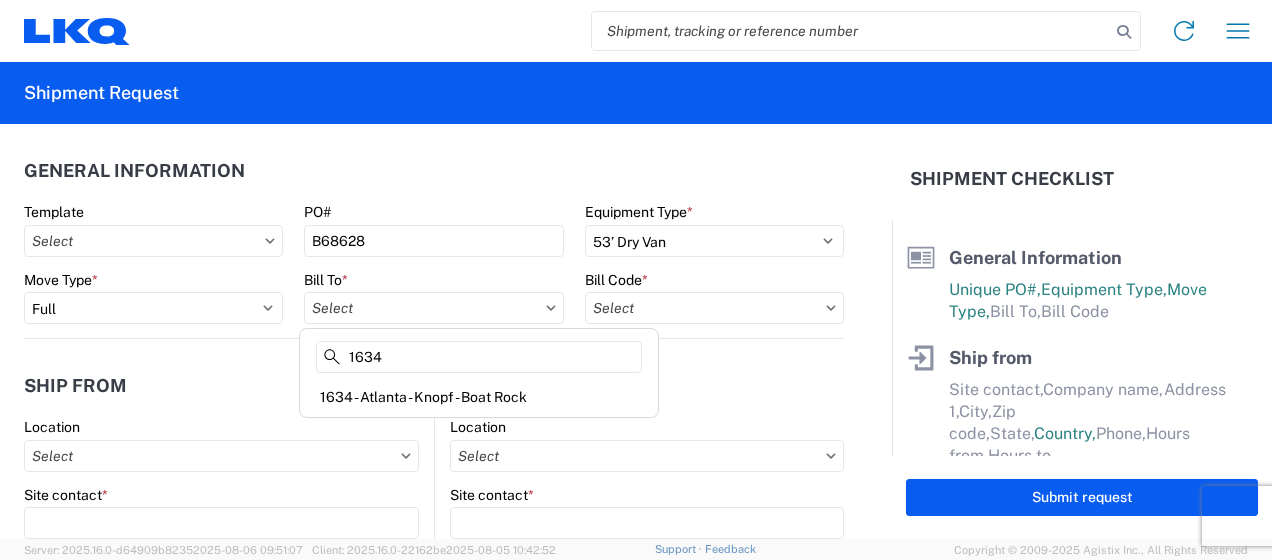 click on "1634 - Atlanta - Knopf - Boat Rock" 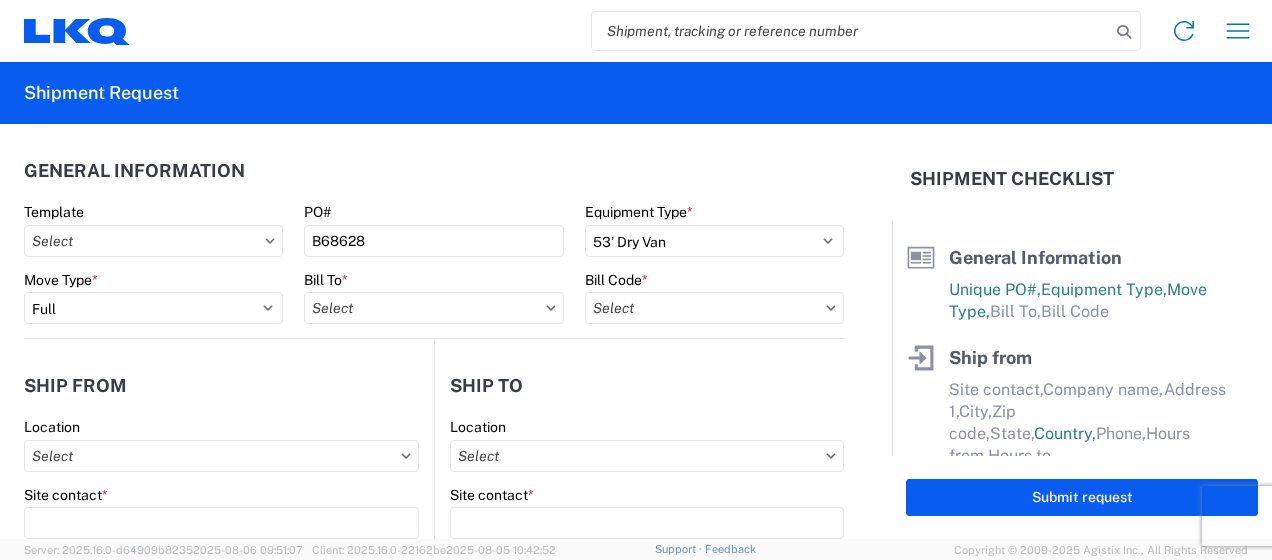 type on "1634 - Atlanta - Knopf - Boat Rock" 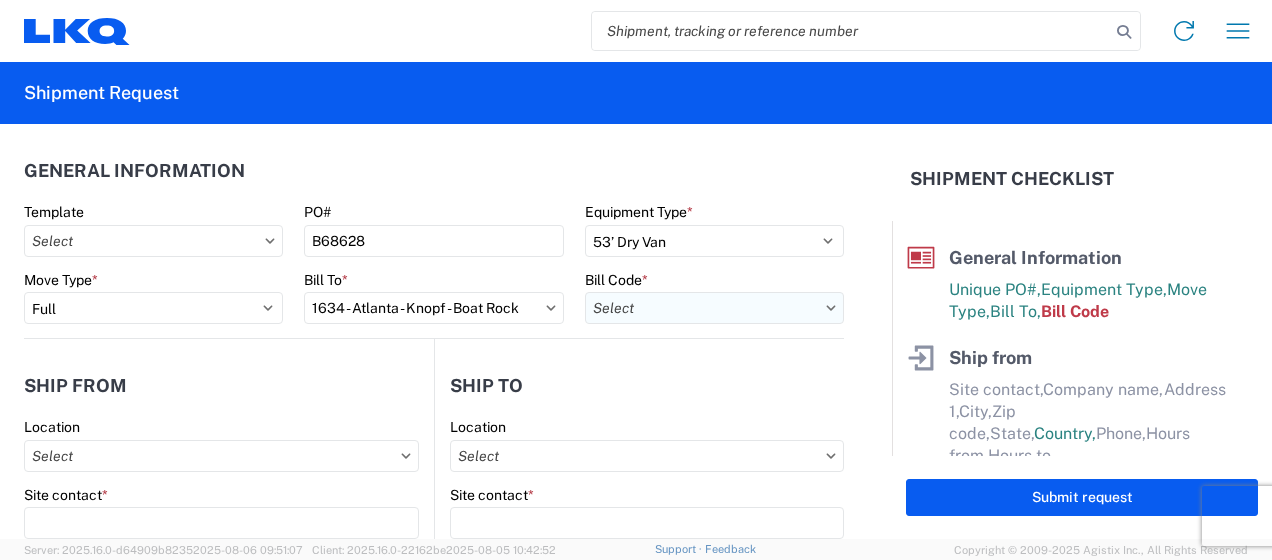 click on "Bill Code  *" at bounding box center [714, 308] 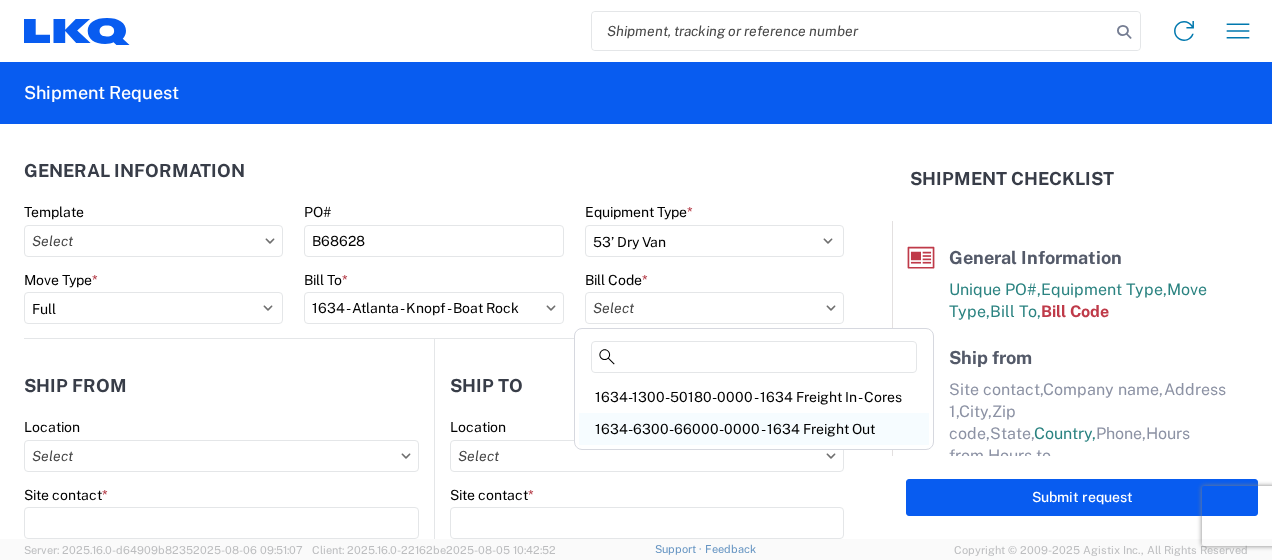 click on "1634-6300-66000-0000 - 1634 Freight Out" 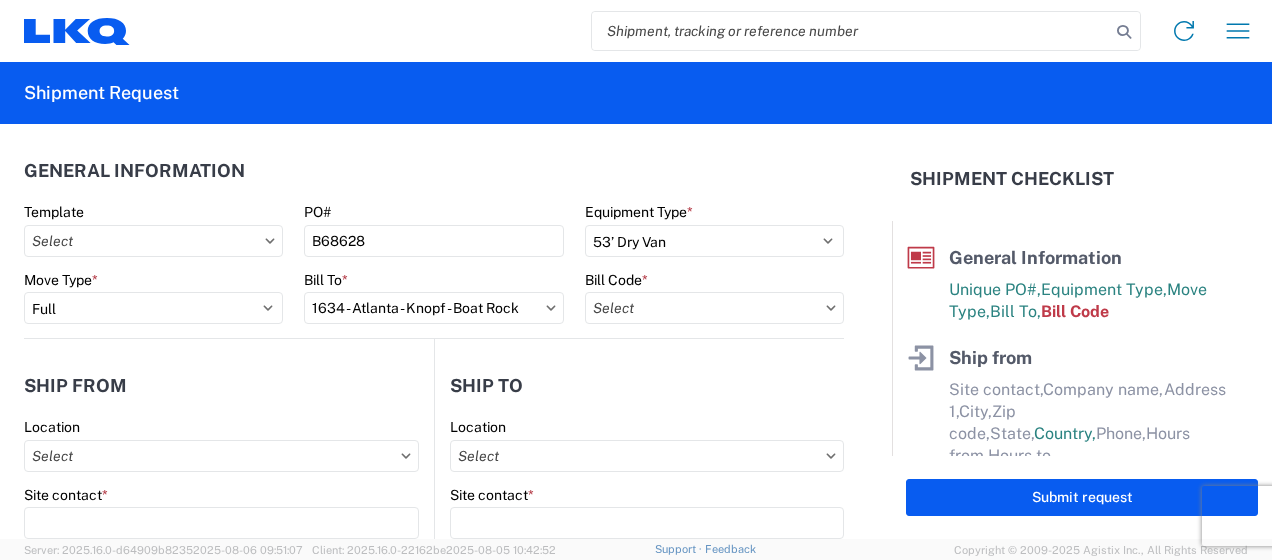 type on "1634-6300-66000-0000 - 1634 Freight Out" 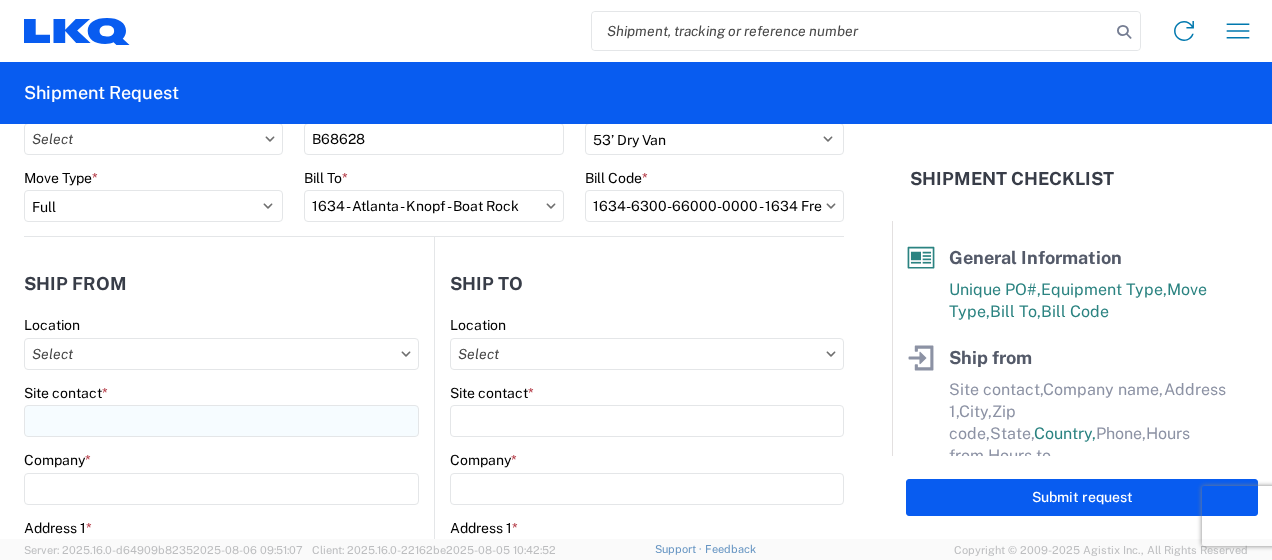 scroll, scrollTop: 166, scrollLeft: 0, axis: vertical 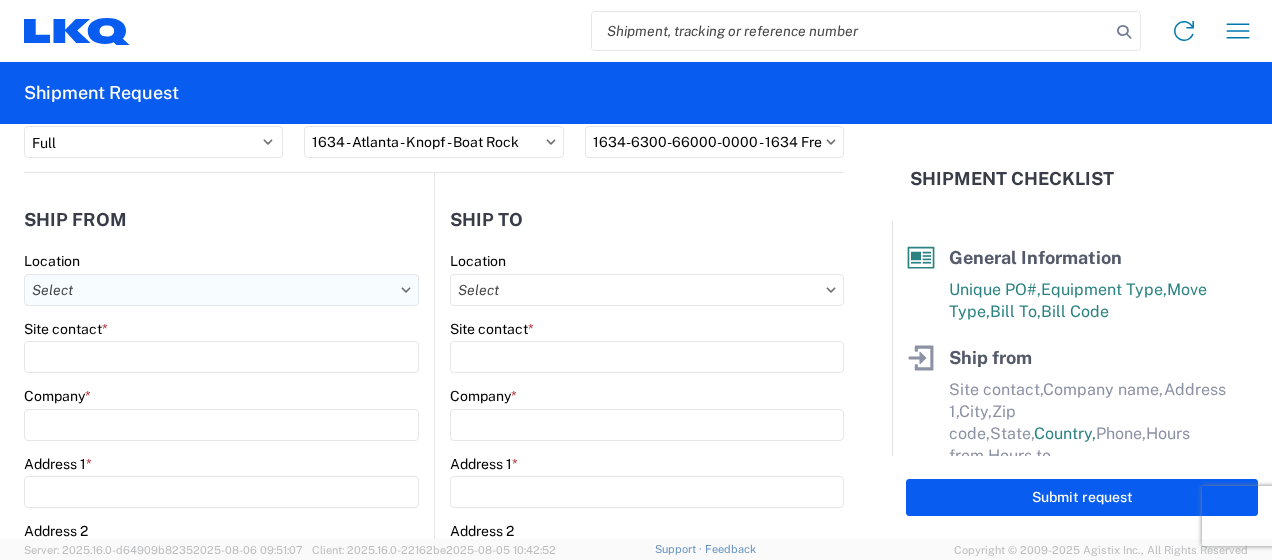 click on "Location" at bounding box center (221, 290) 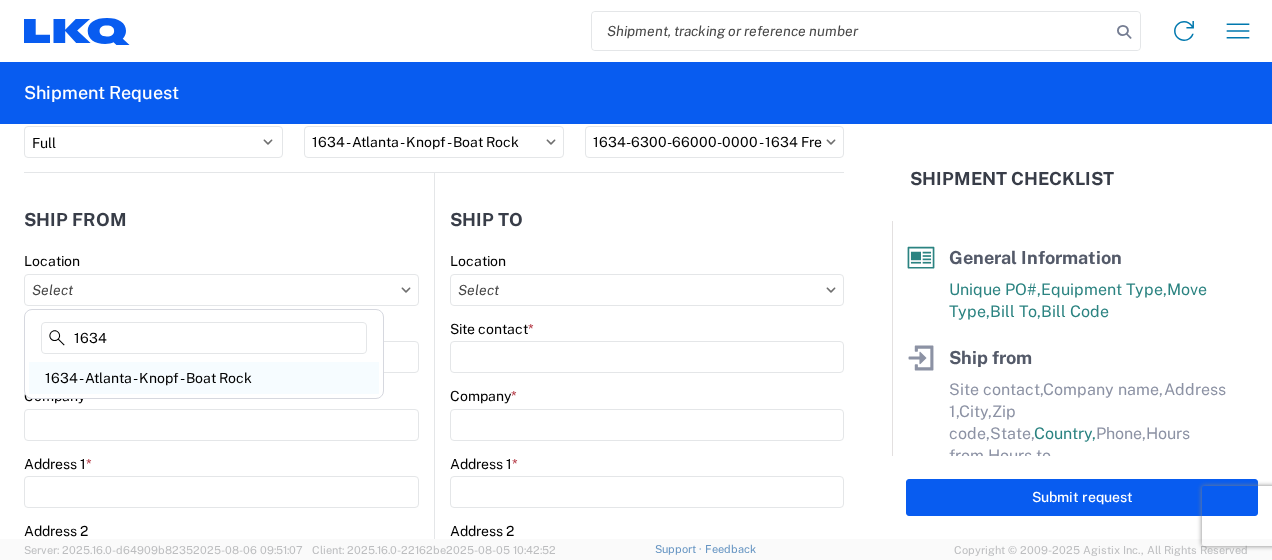 type on "1634" 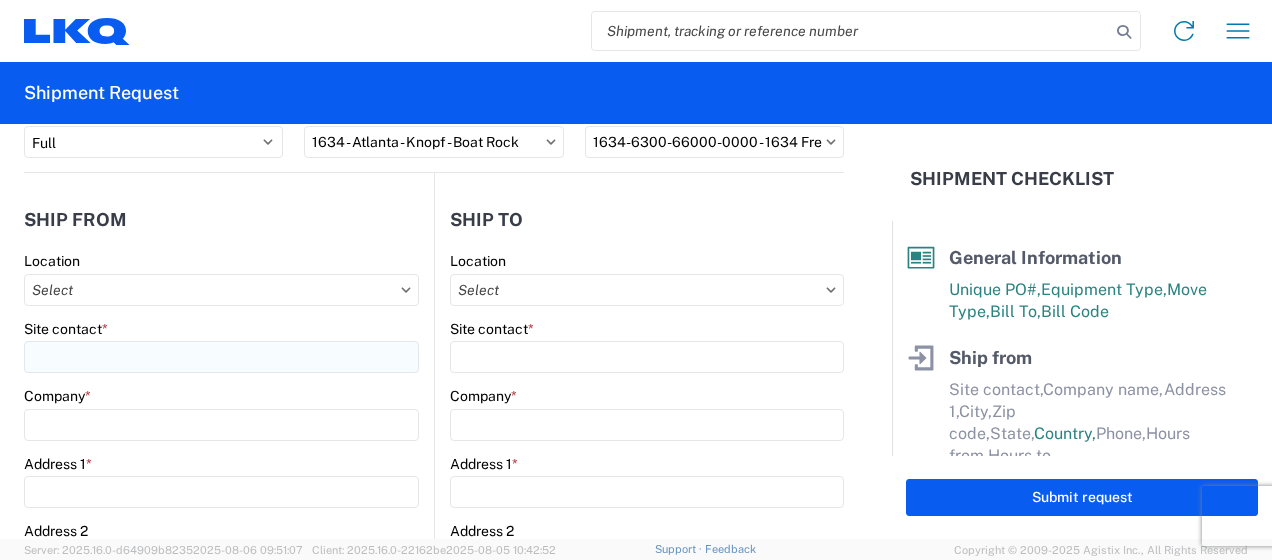 type on "1634 - Atlanta - Knopf - Boat Rock" 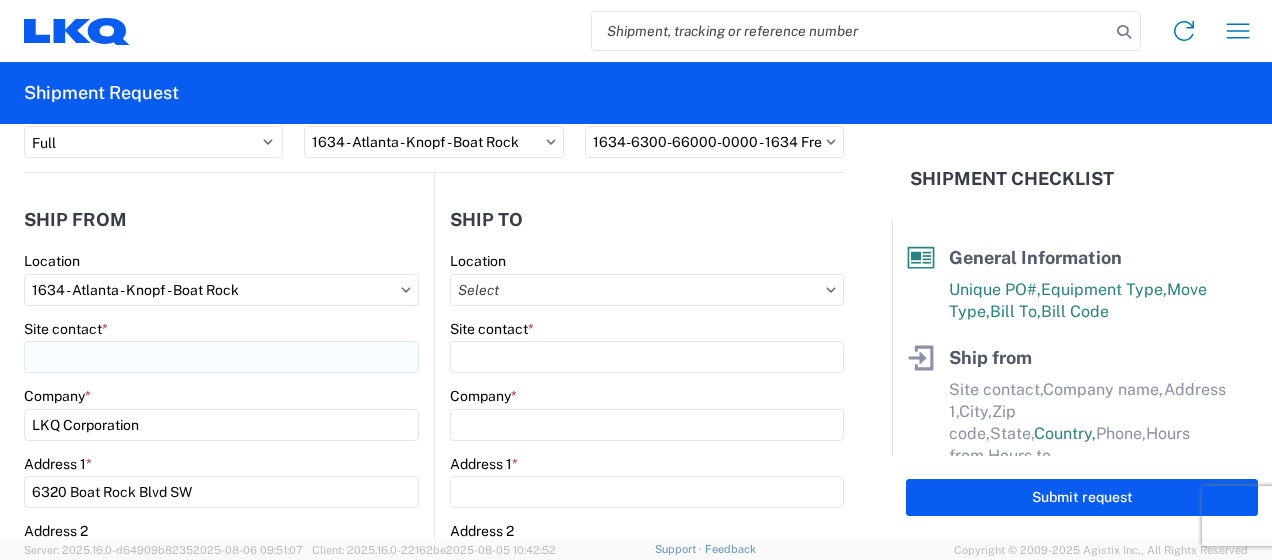 select on "US" 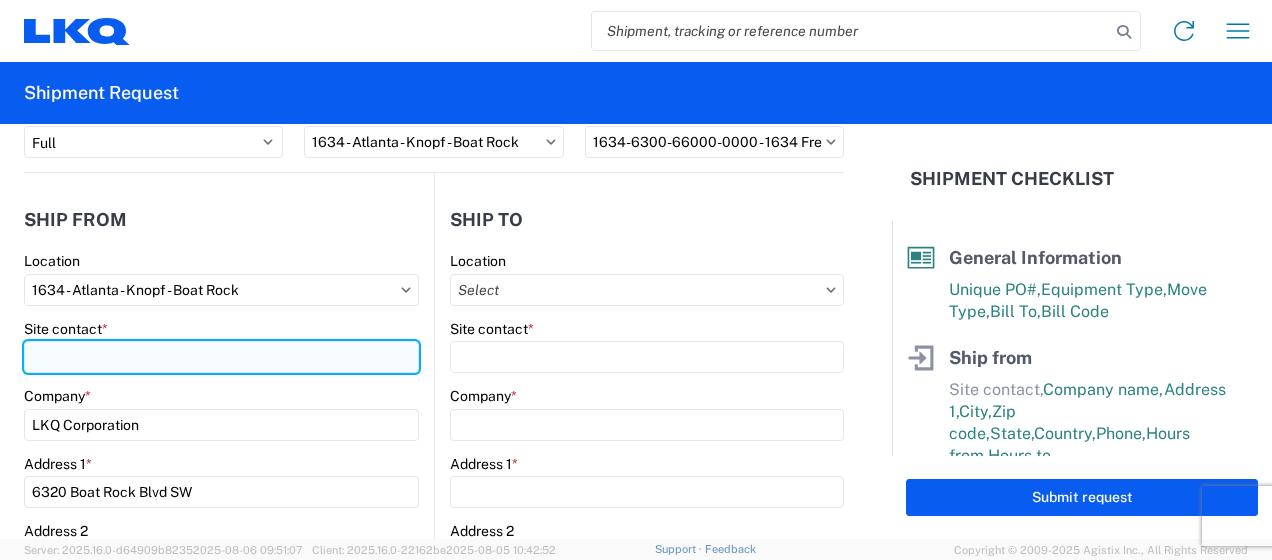 click on "Site contact  *" at bounding box center [221, 357] 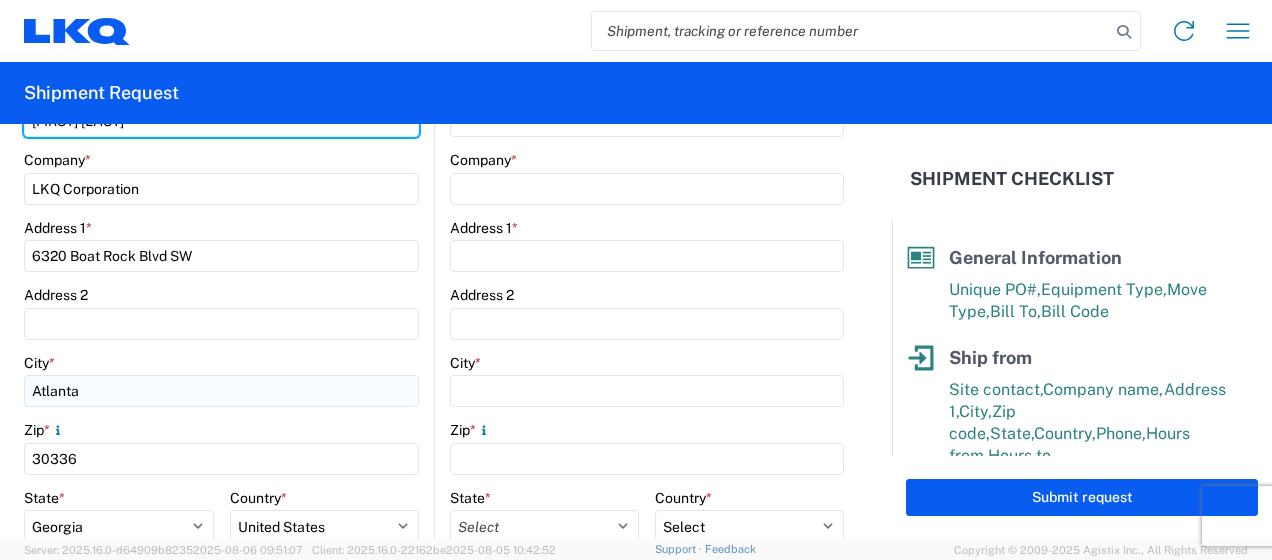 scroll, scrollTop: 500, scrollLeft: 0, axis: vertical 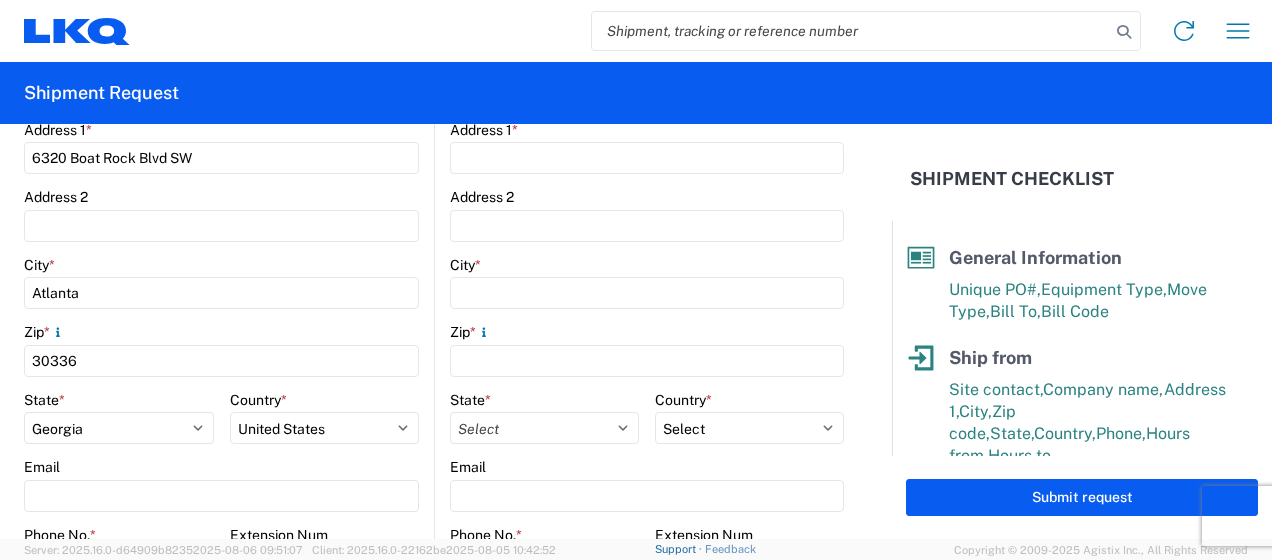 type on "[FIRST] [LAST]" 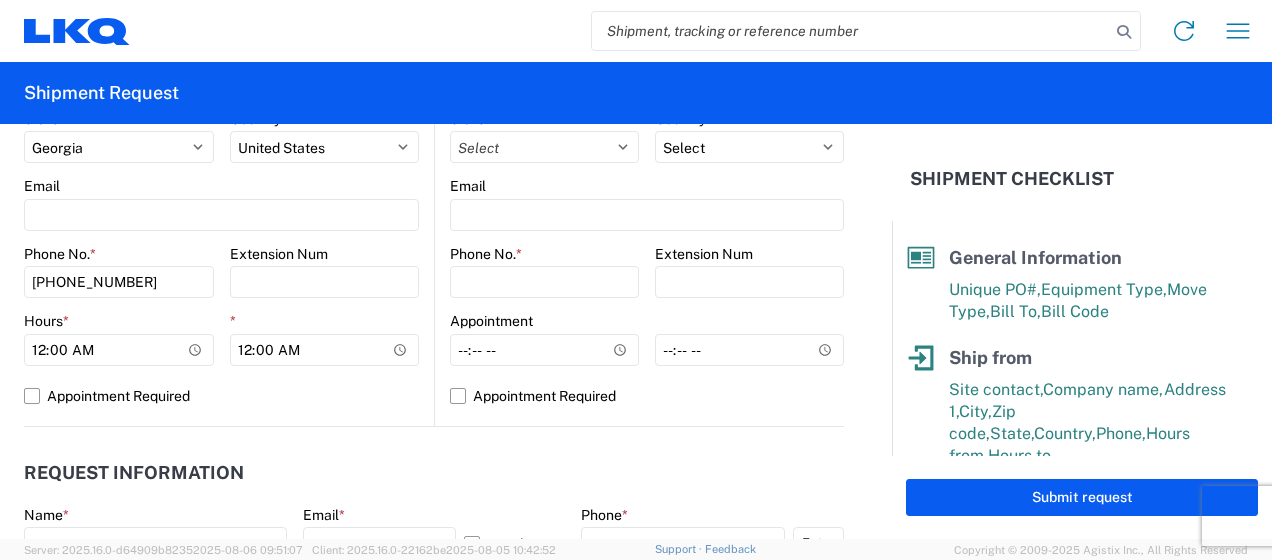 scroll, scrollTop: 833, scrollLeft: 0, axis: vertical 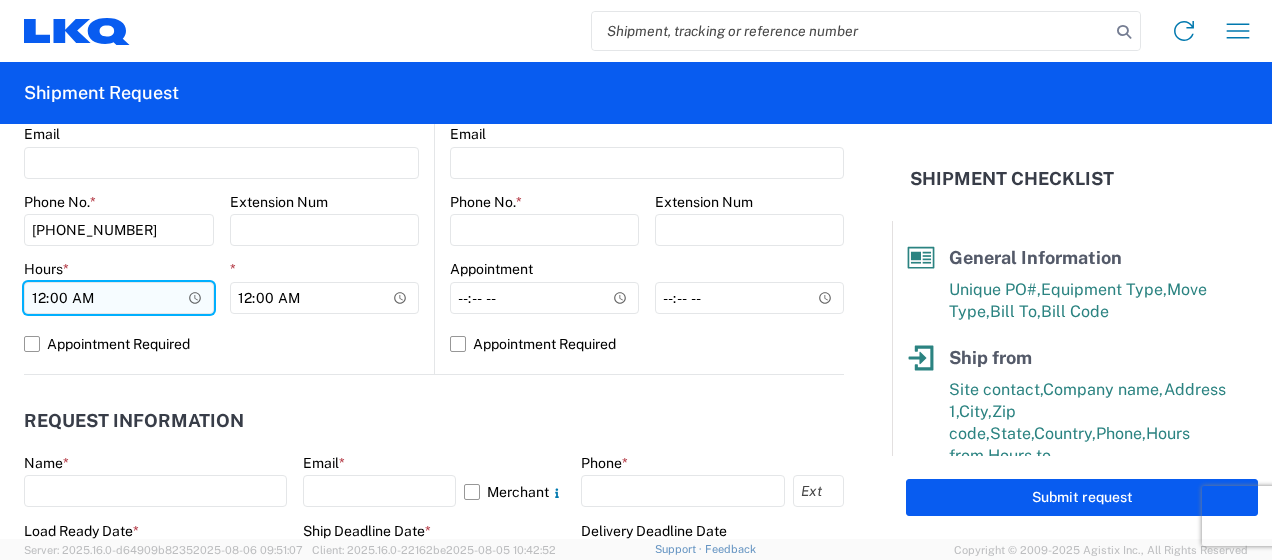 click on "00:00" at bounding box center (119, 298) 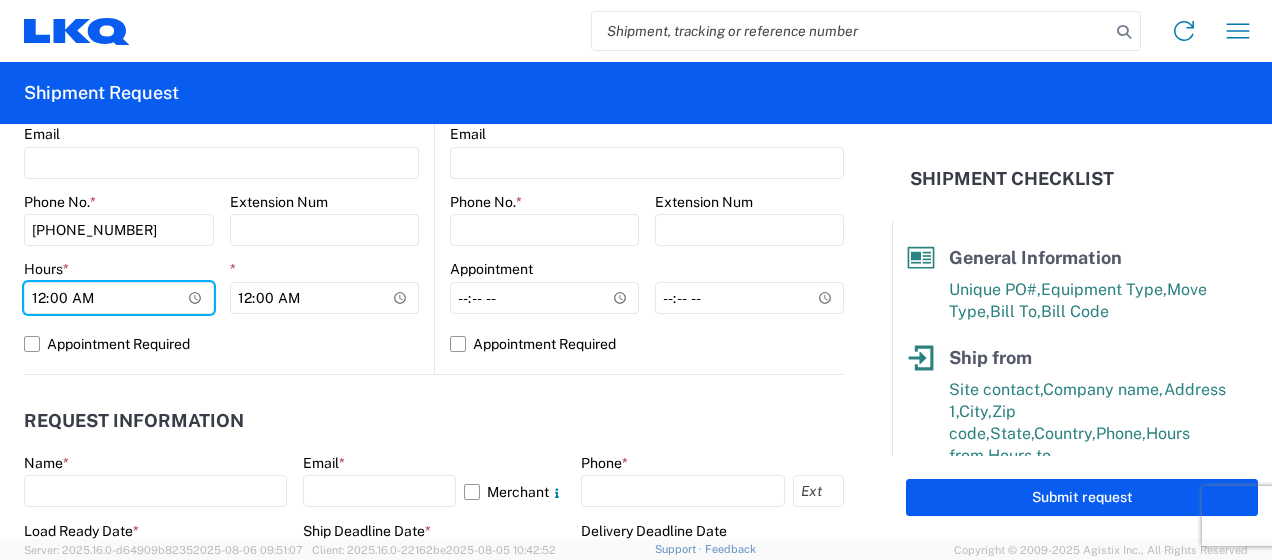 type on "07:00" 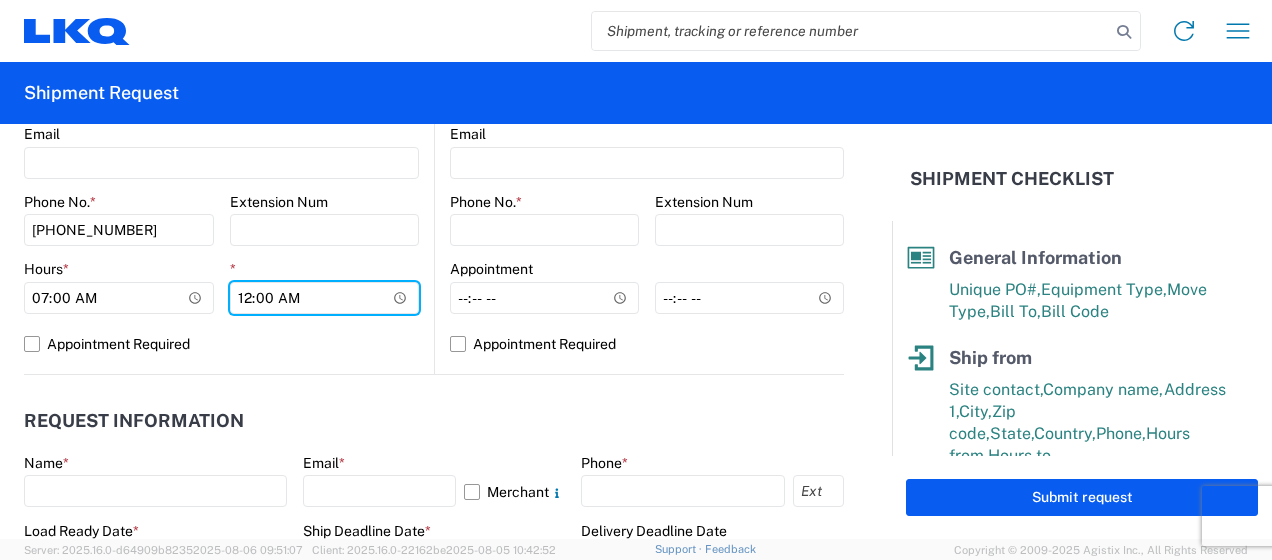type on "14:30" 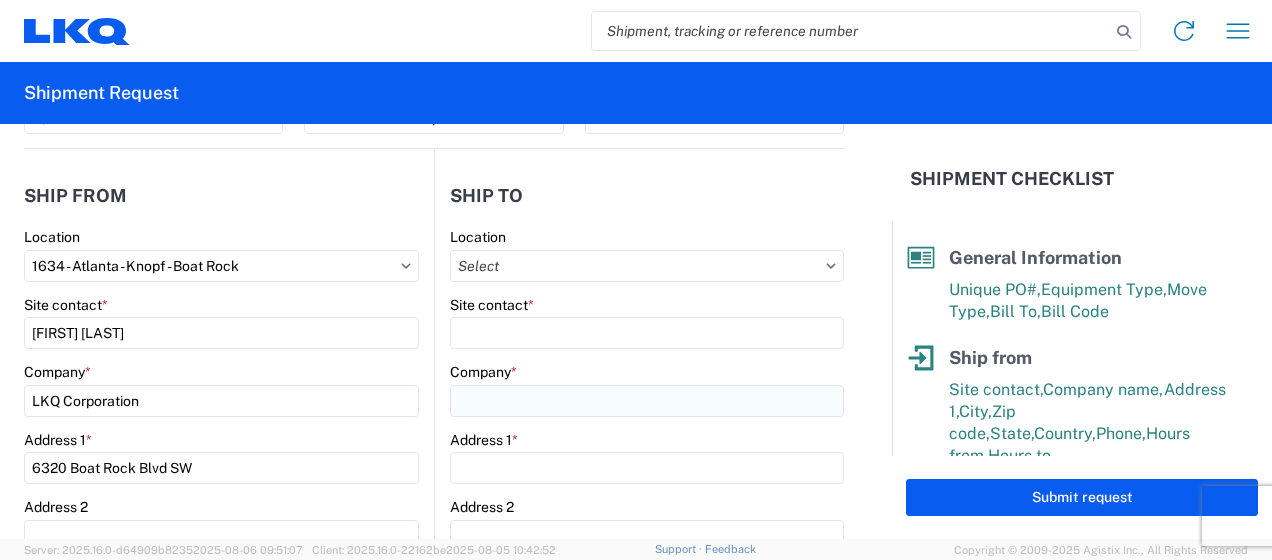 scroll, scrollTop: 166, scrollLeft: 0, axis: vertical 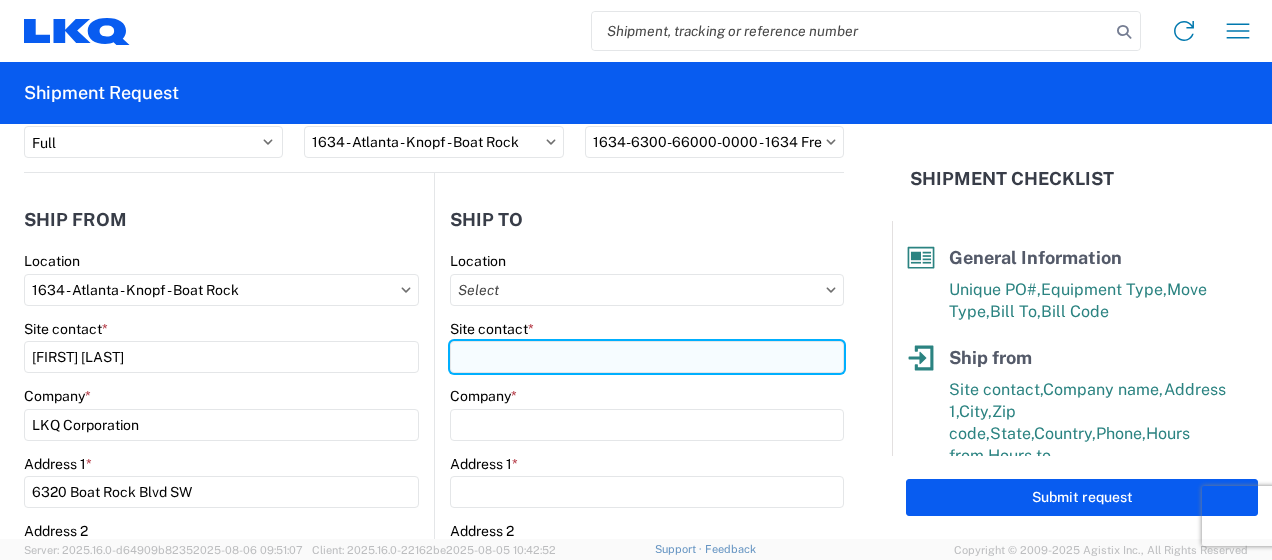 click on "Site contact  *" at bounding box center [647, 357] 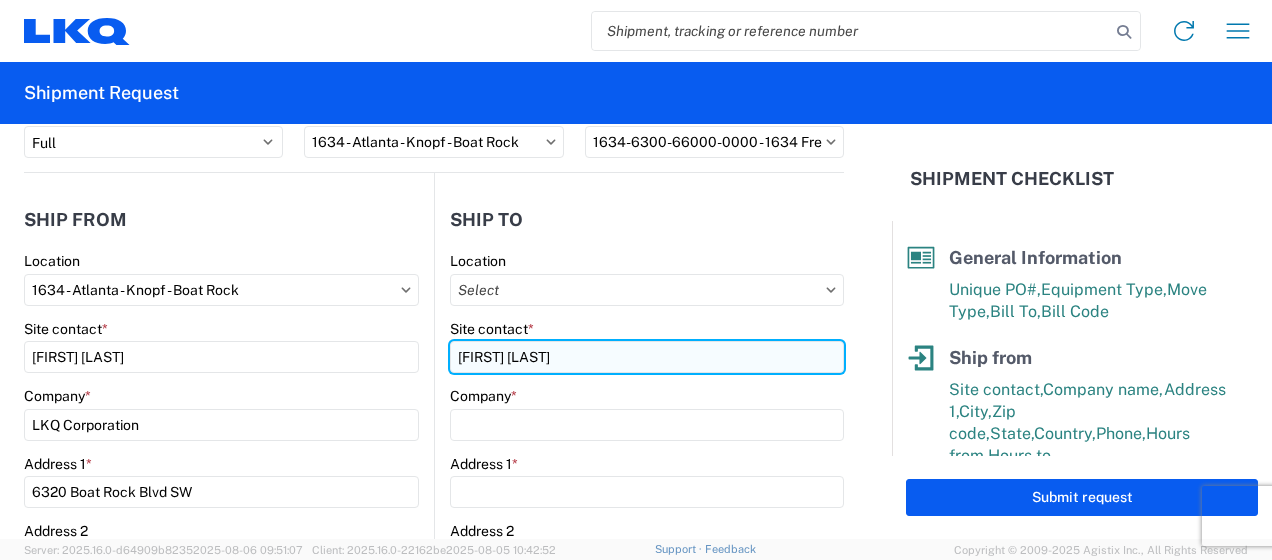 click on "[FIRST] [LAST]" at bounding box center (647, 357) 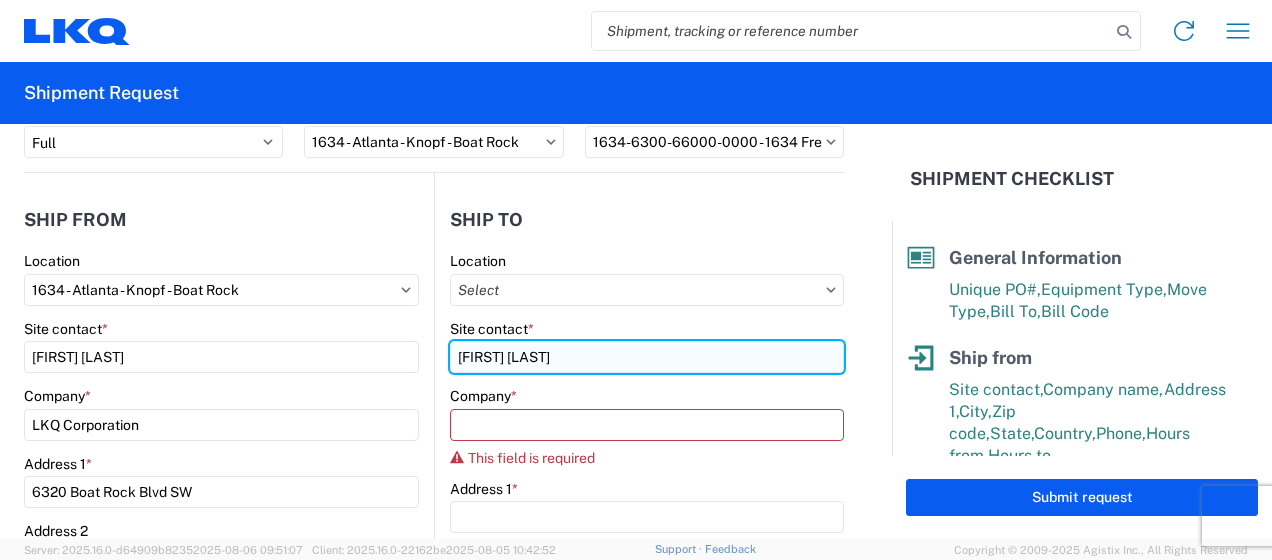 type on "[FIRST] [LAST]" 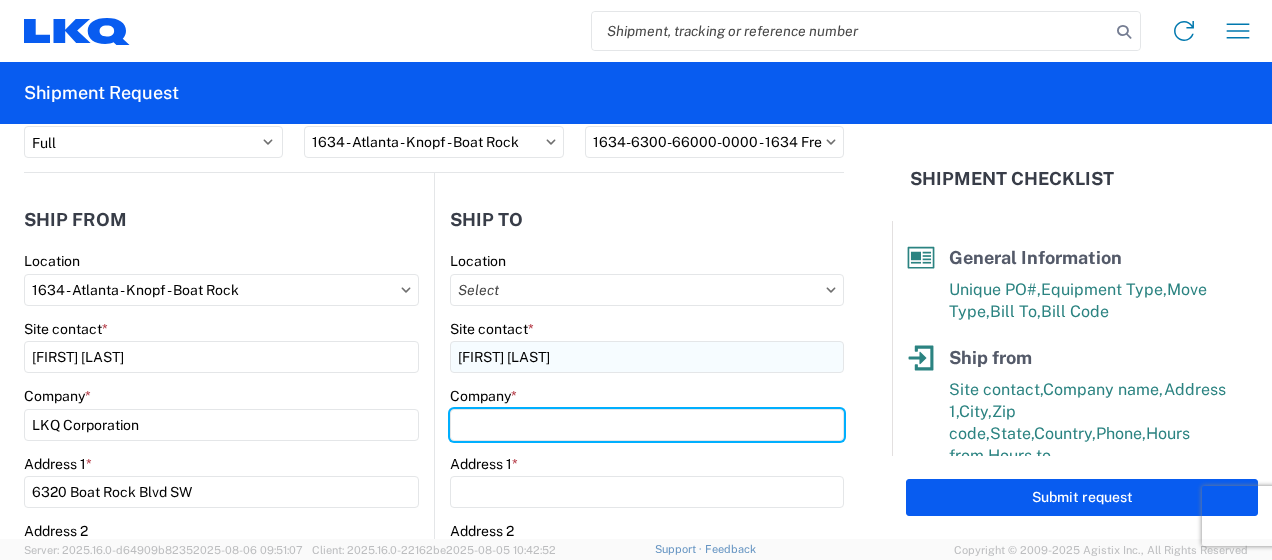 type on "b" 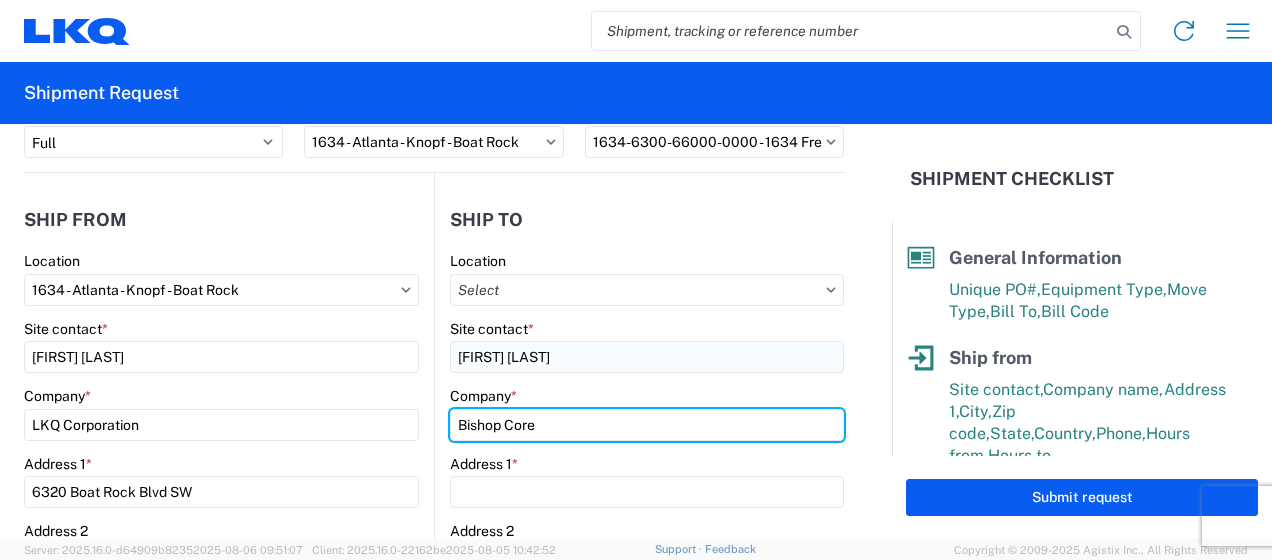 type on "Bishop Core" 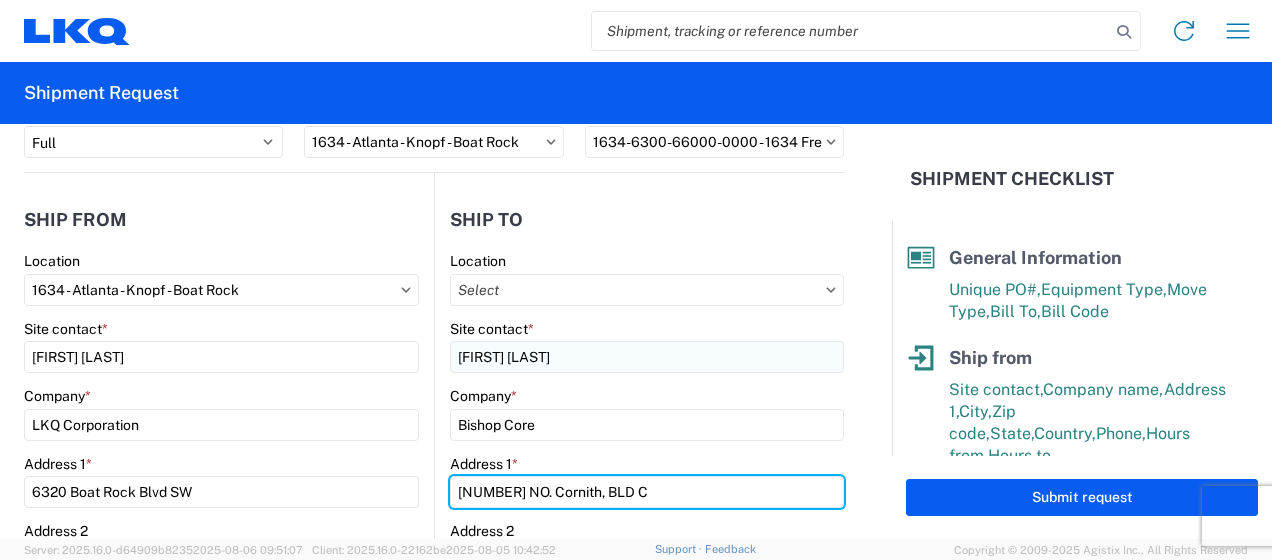 type on "[NUMBER] NO. Cornith, BLD C" 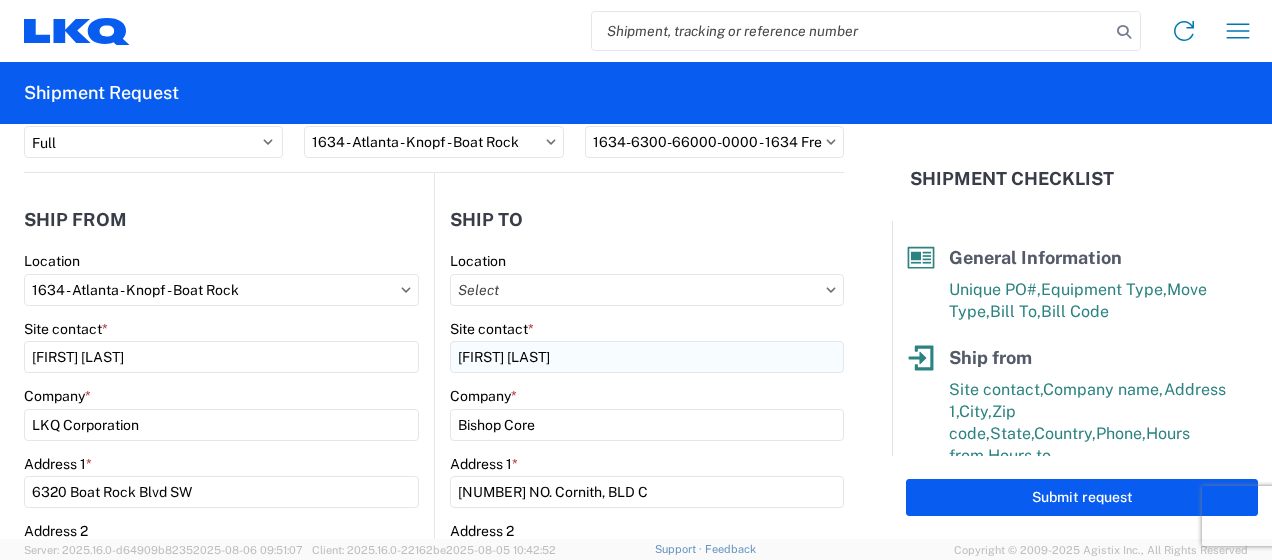 scroll, scrollTop: 394, scrollLeft: 0, axis: vertical 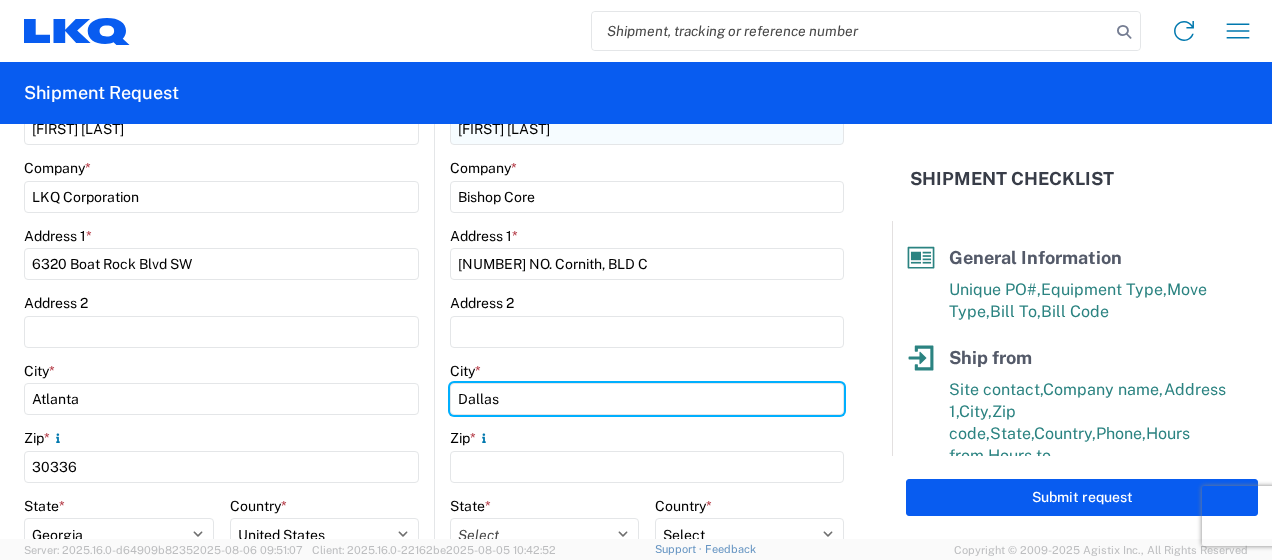 type on "Dallas" 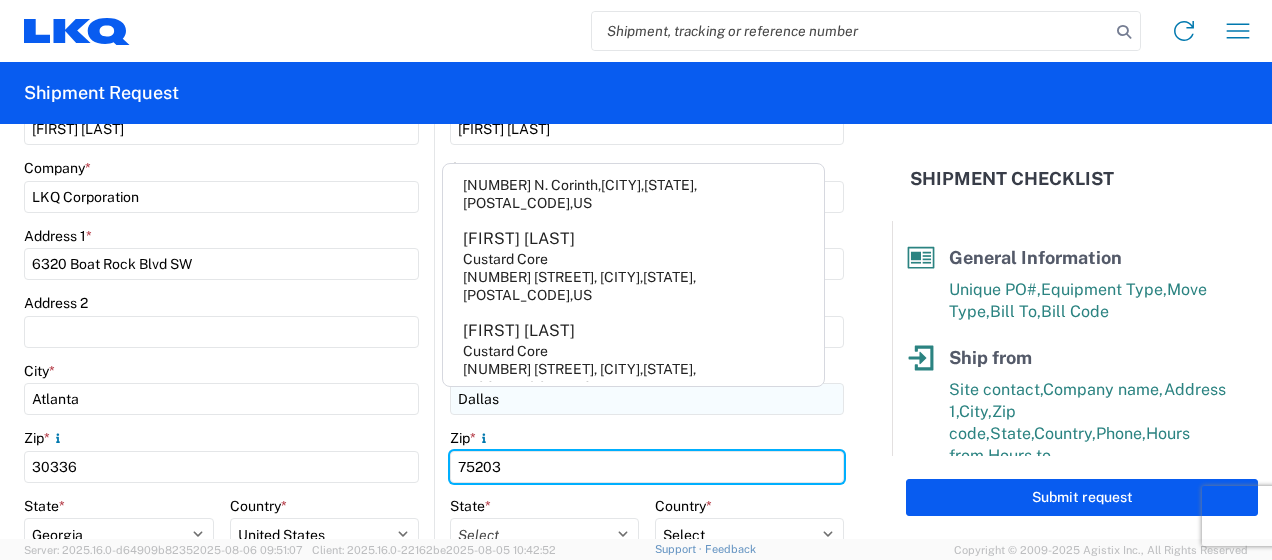 scroll, scrollTop: 166, scrollLeft: 0, axis: vertical 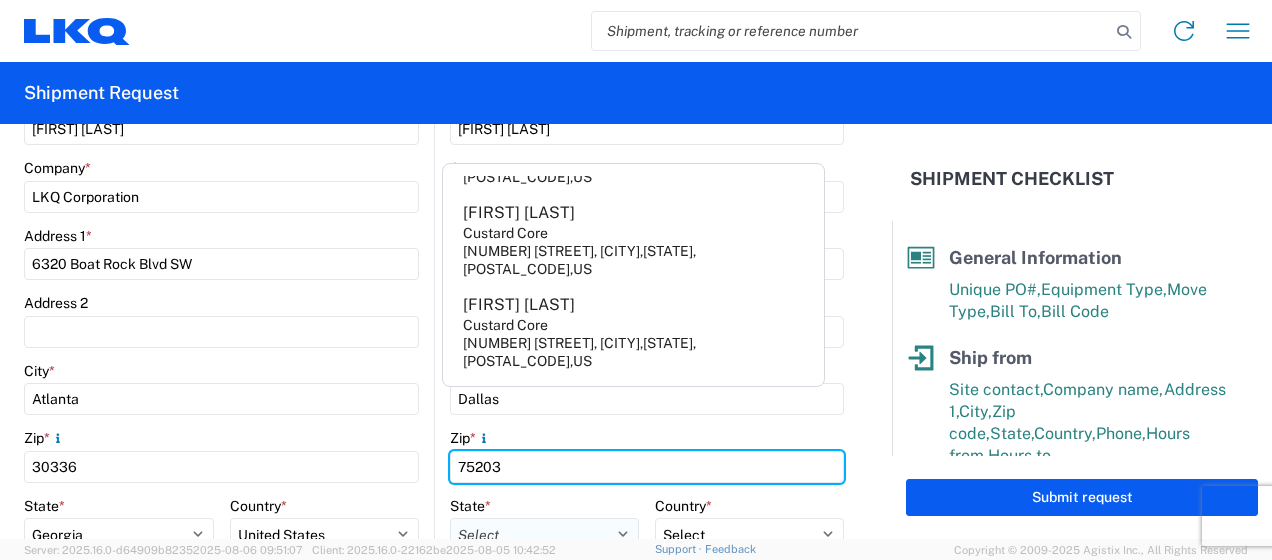 type on "75203" 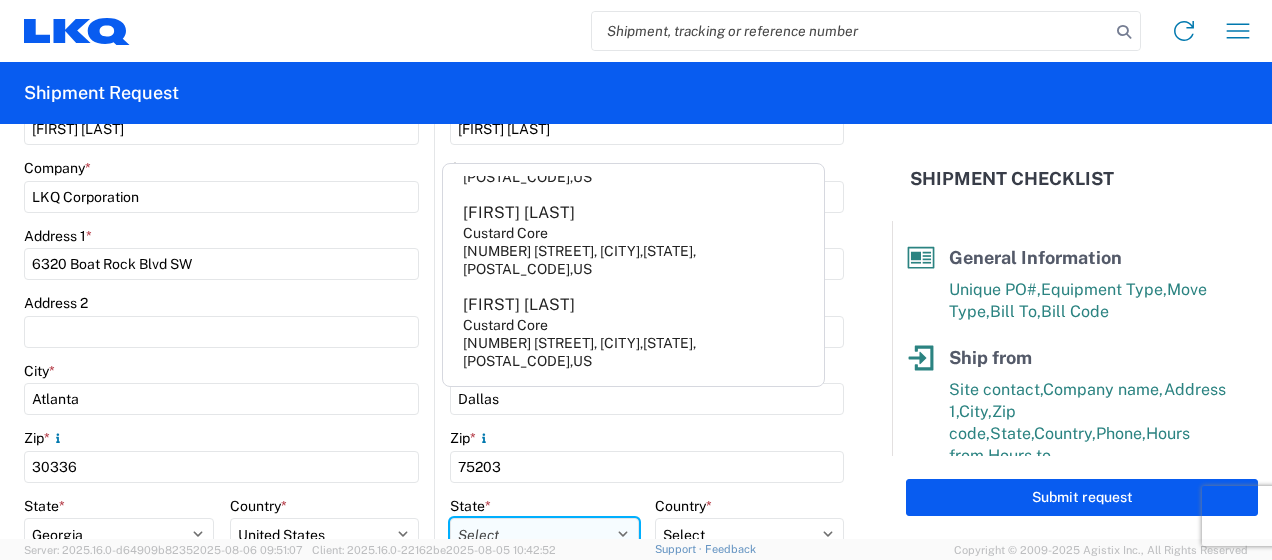 click on "Select Alabama Alaska Arizona Arkansas Armed Forces Americas Armed Forces Europe Armed Forces Pacific California Colorado Connecticut Delaware District of Columbia Florida Georgia Hawaii Idaho Illinois Indiana Iowa Kansas Kentucky Louisiana Maine Maryland Massachusetts Michigan Minnesota Mississippi Missouri Montana Nebraska Nevada New Hampshire New Jersey New Mexico New York North Carolina North Dakota Ohio Oklahoma Oregon Palau Pennsylvania Puerto Rico Rhode Island South Carolina South Dakota Tennessee Texas Utah Vermont Virginia Washington West Virginia Wisconsin Wyoming" at bounding box center [544, 534] 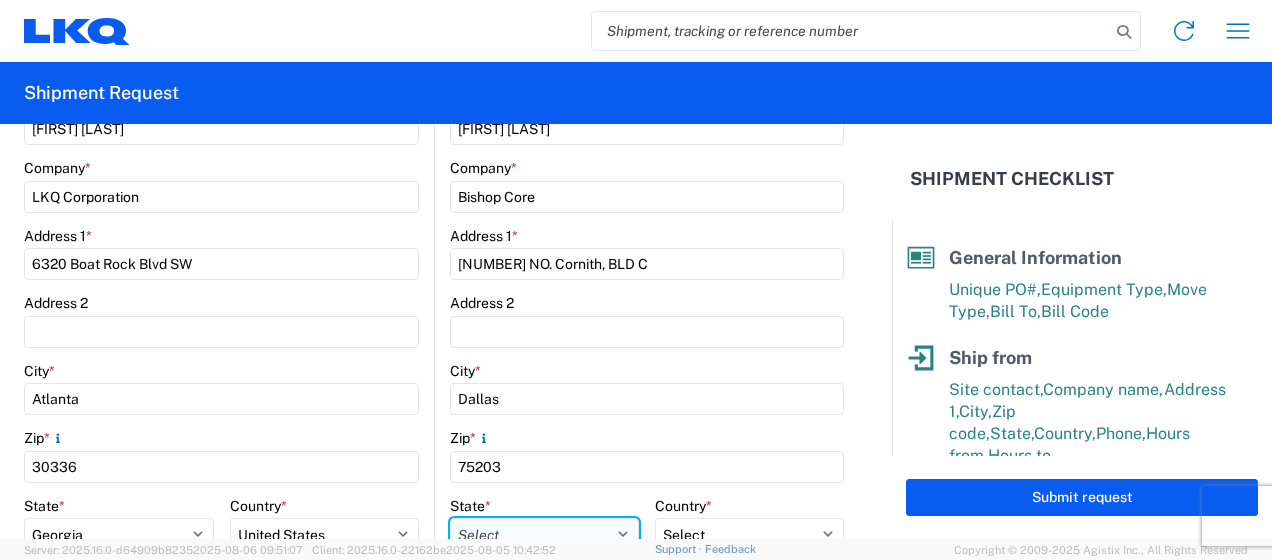 scroll, scrollTop: 405, scrollLeft: 0, axis: vertical 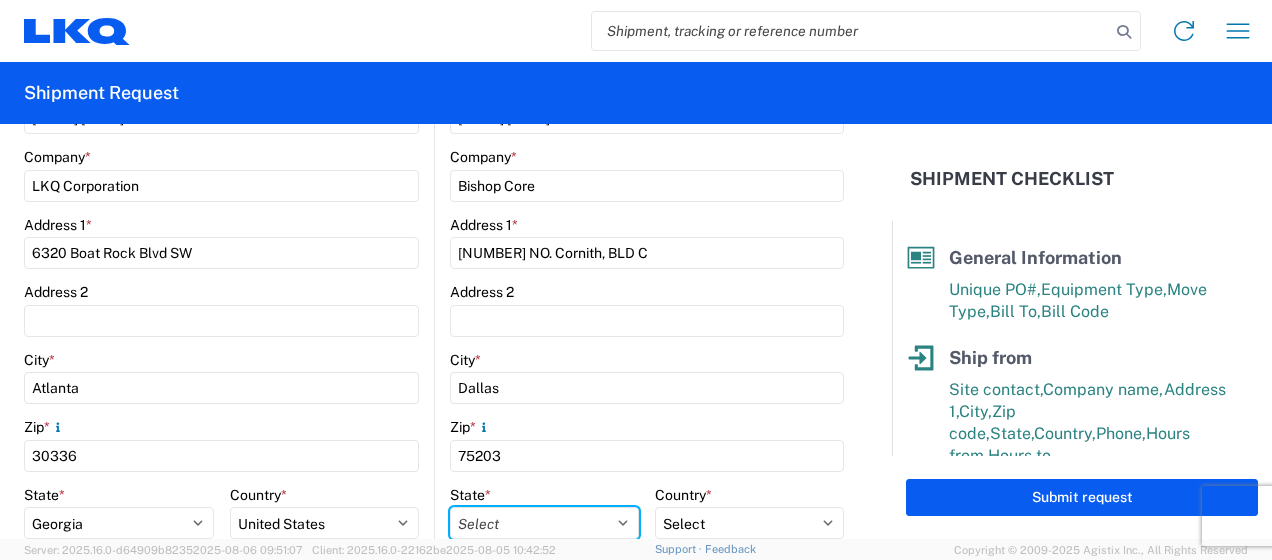 select on "TX" 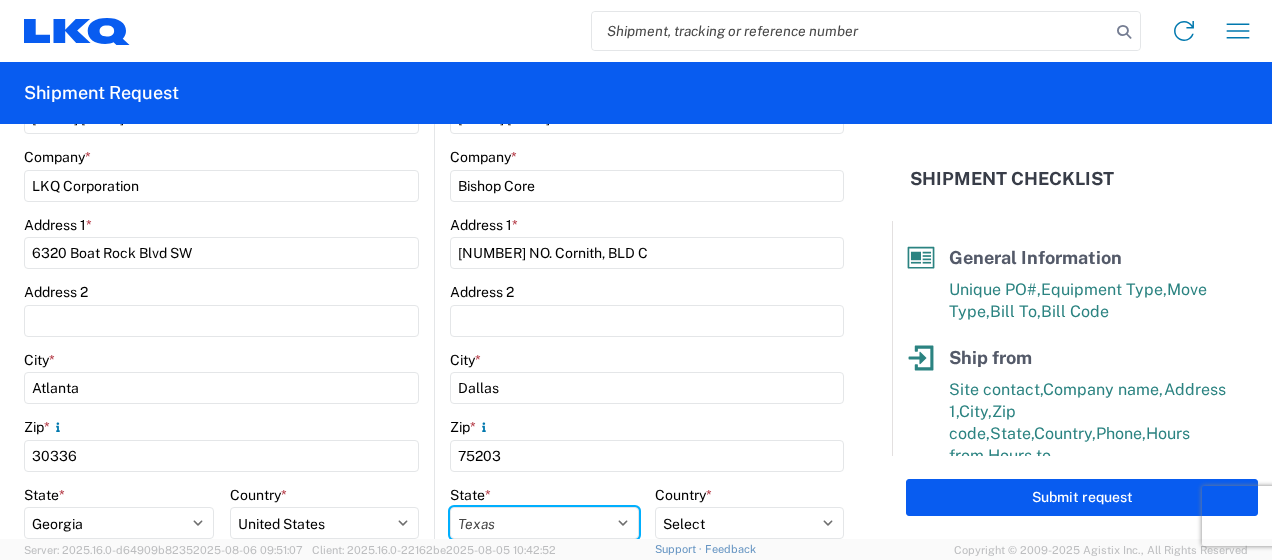 click on "Select Alabama Alaska Arizona Arkansas Armed Forces Americas Armed Forces Europe Armed Forces Pacific California Colorado Connecticut Delaware District of Columbia Florida Georgia Hawaii Idaho Illinois Indiana Iowa Kansas Kentucky Louisiana Maine Maryland Massachusetts Michigan Minnesota Mississippi Missouri Montana Nebraska Nevada New Hampshire New Jersey New Mexico New York North Carolina North Dakota Ohio Oklahoma Oregon Palau Pennsylvania Puerto Rico Rhode Island South Carolina South Dakota Tennessee Texas Utah Vermont Virginia Washington West Virginia Wisconsin Wyoming" at bounding box center (544, 523) 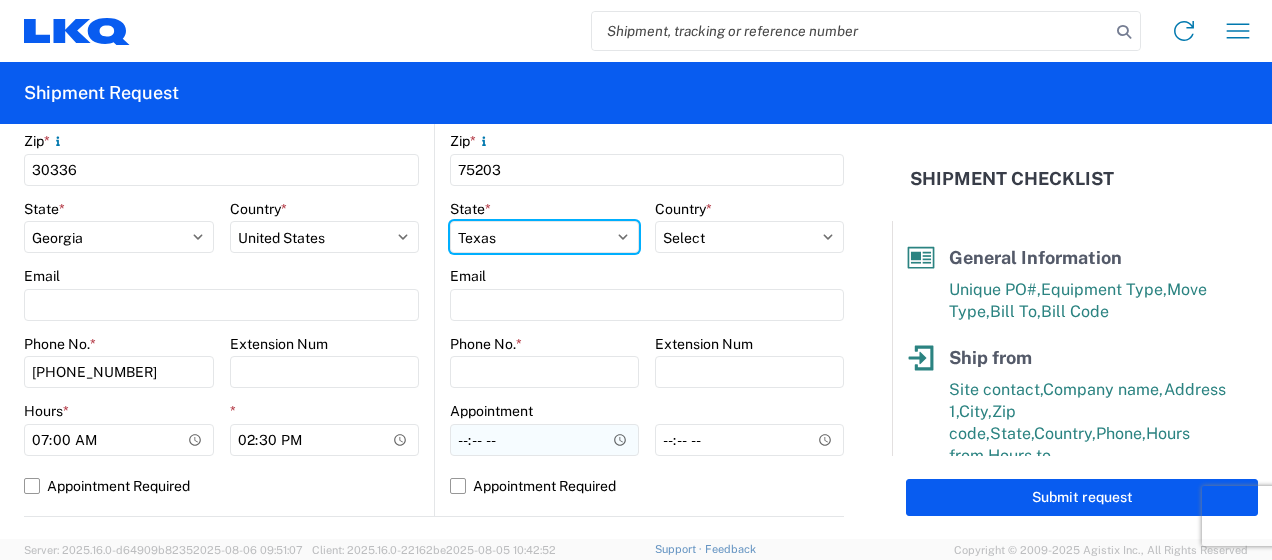 scroll, scrollTop: 738, scrollLeft: 0, axis: vertical 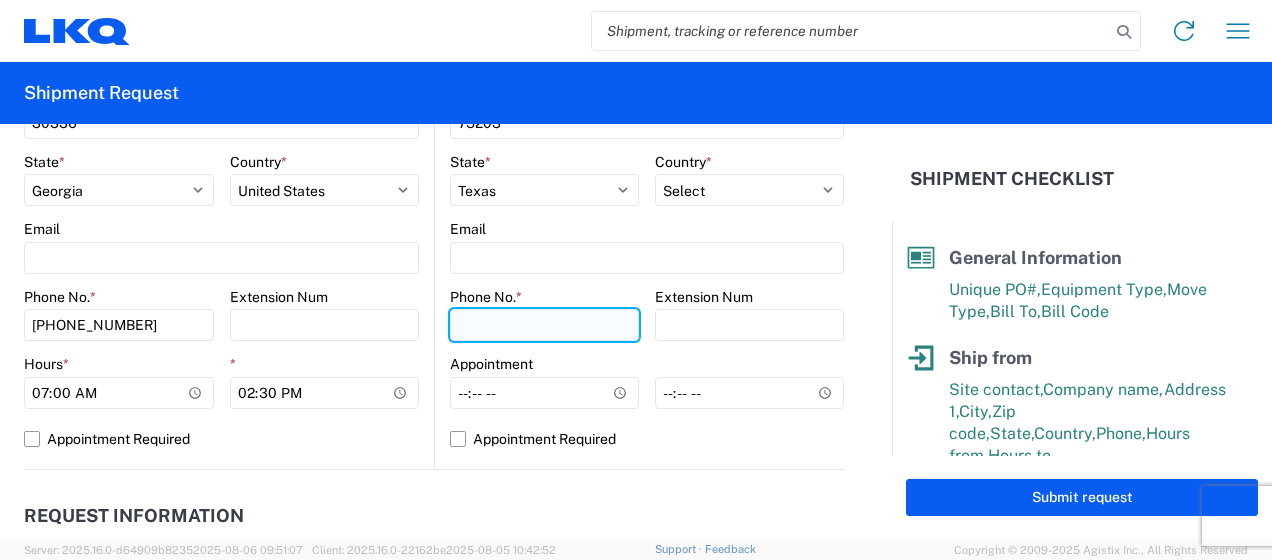 click on "Phone No.  *" at bounding box center (544, 325) 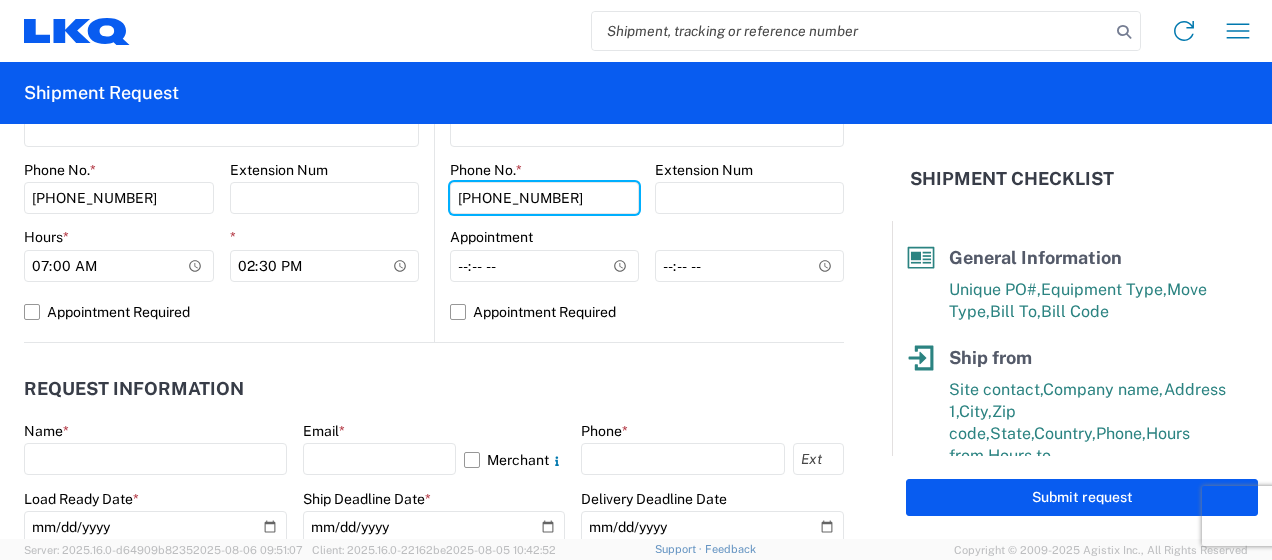 scroll, scrollTop: 905, scrollLeft: 0, axis: vertical 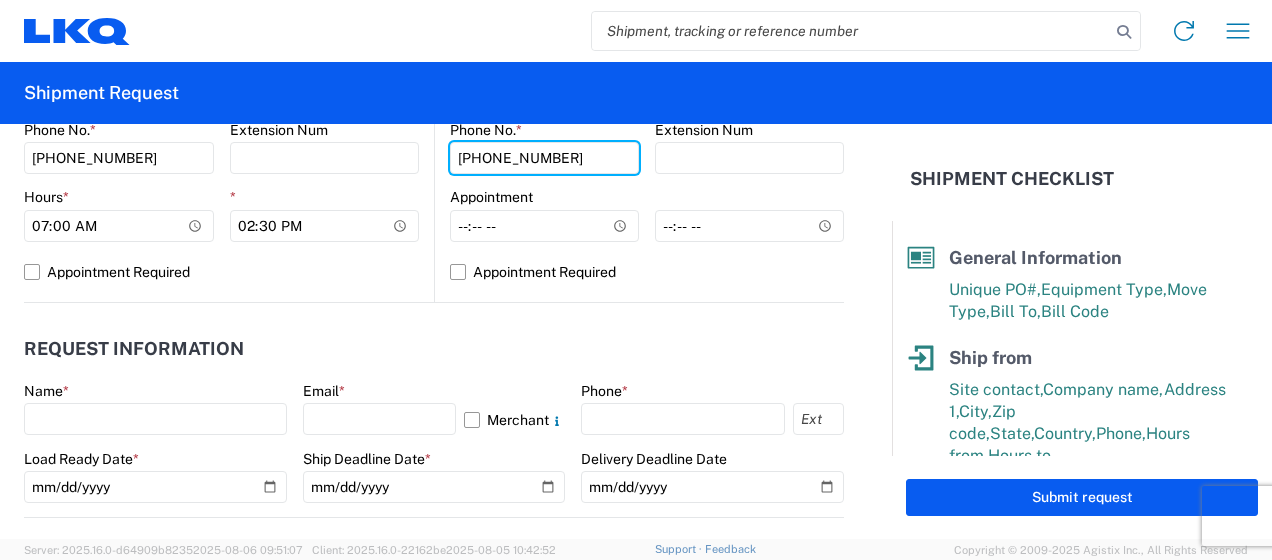 type on "[PHONE_NUMBER]" 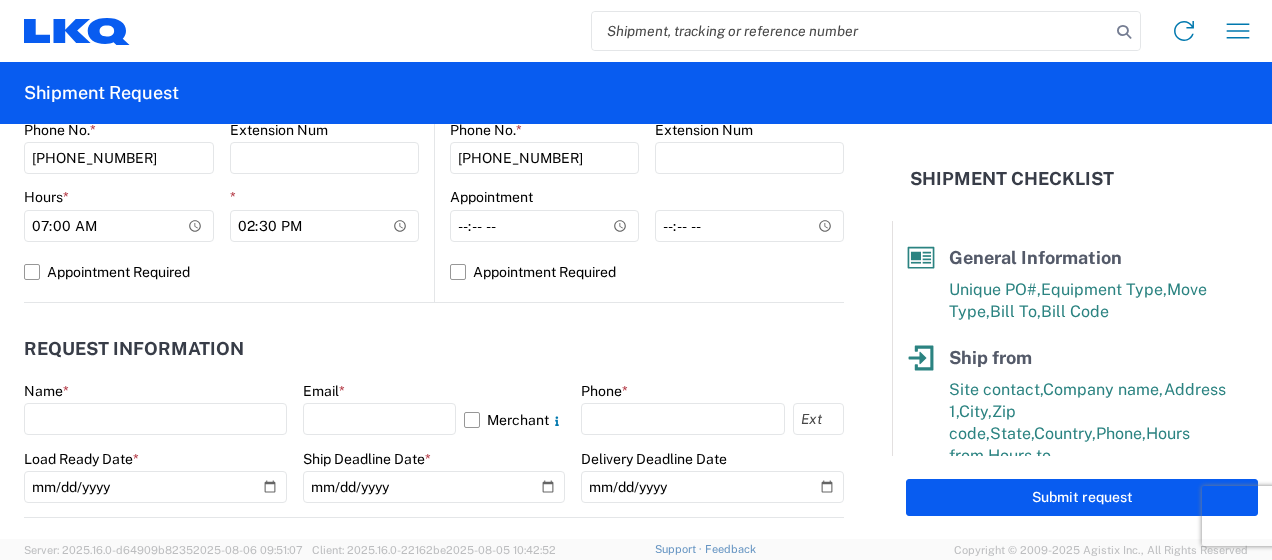 click on "Name  *" 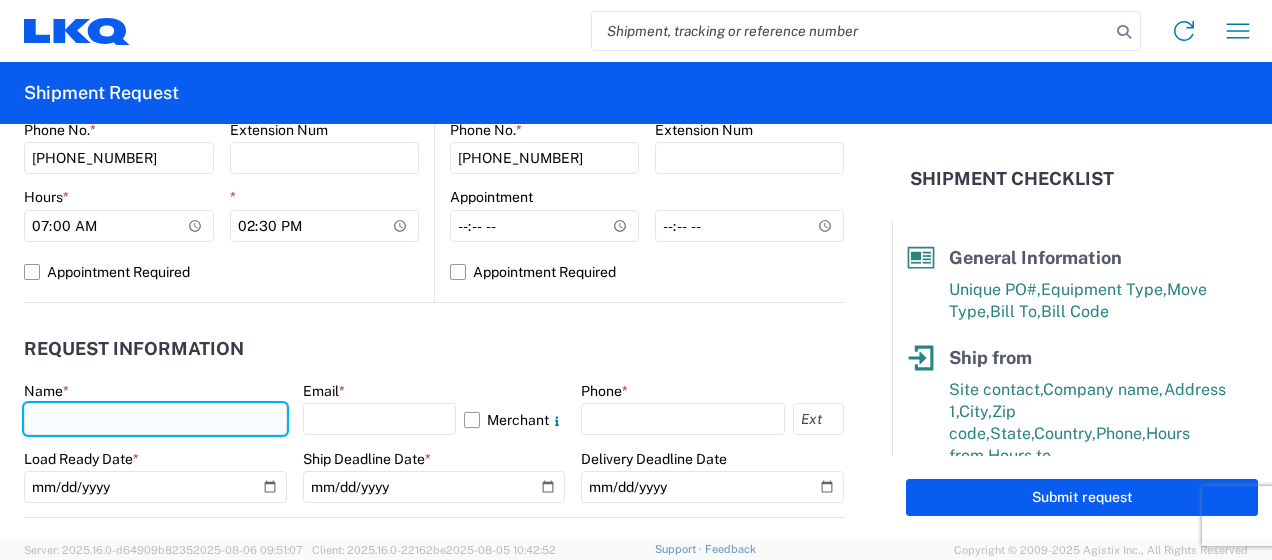 click 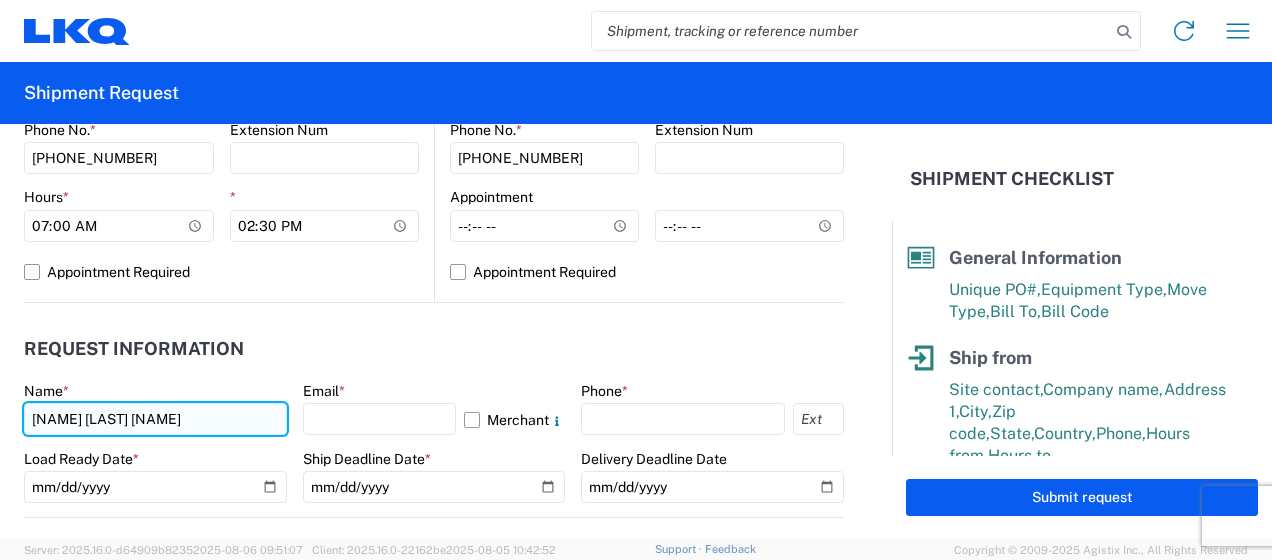 type on "[NAME] [LAST] [NAME]" 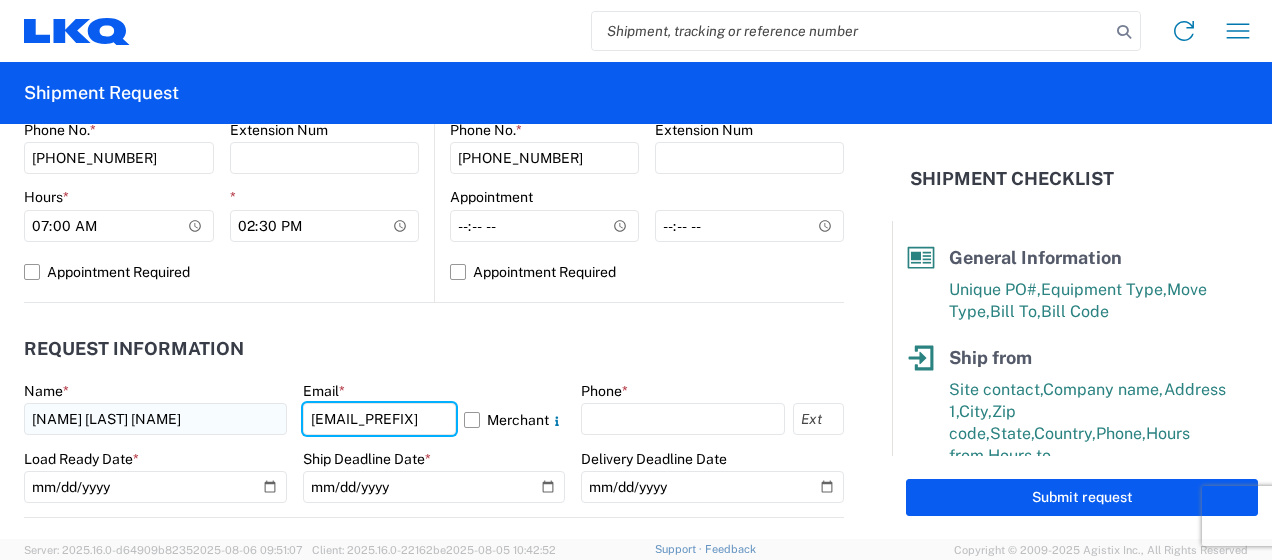 scroll, scrollTop: 0, scrollLeft: 57, axis: horizontal 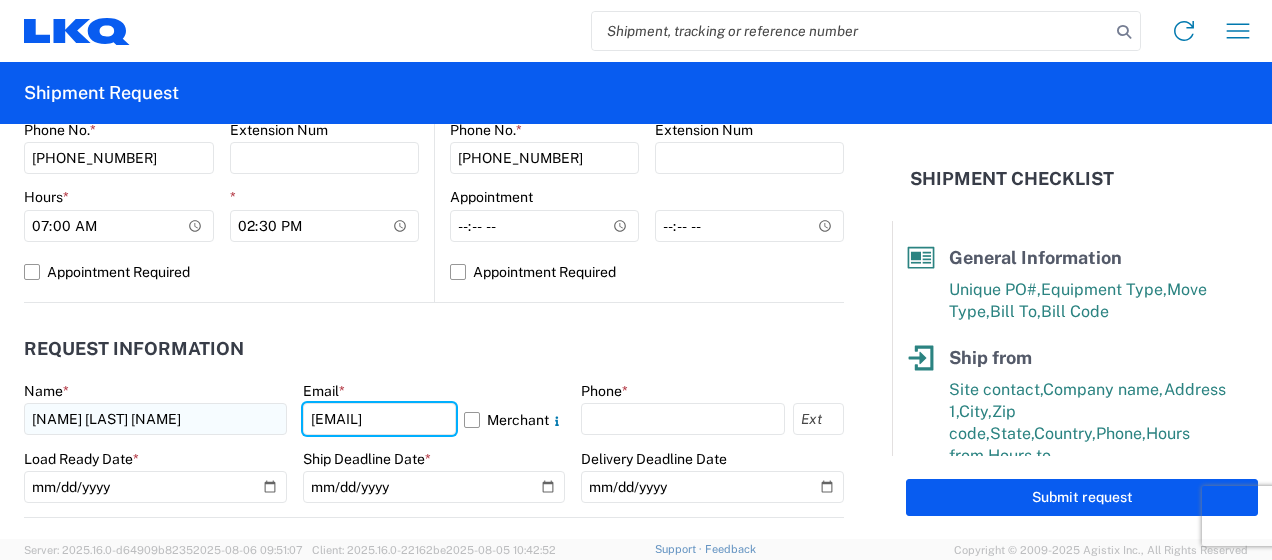 type on "[EMAIL]" 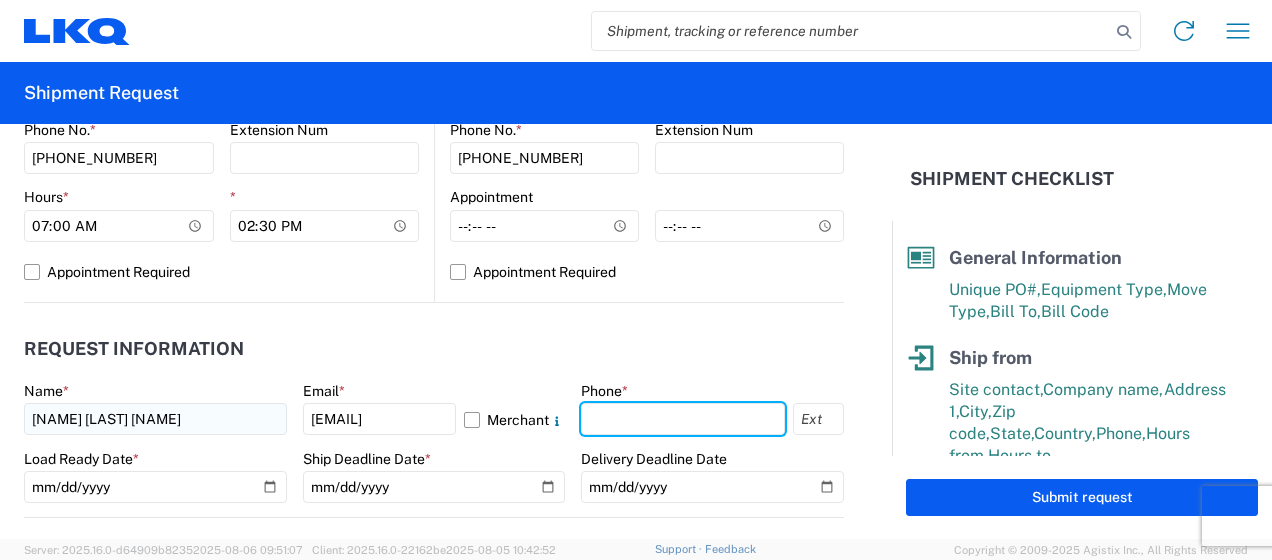 scroll, scrollTop: 0, scrollLeft: 0, axis: both 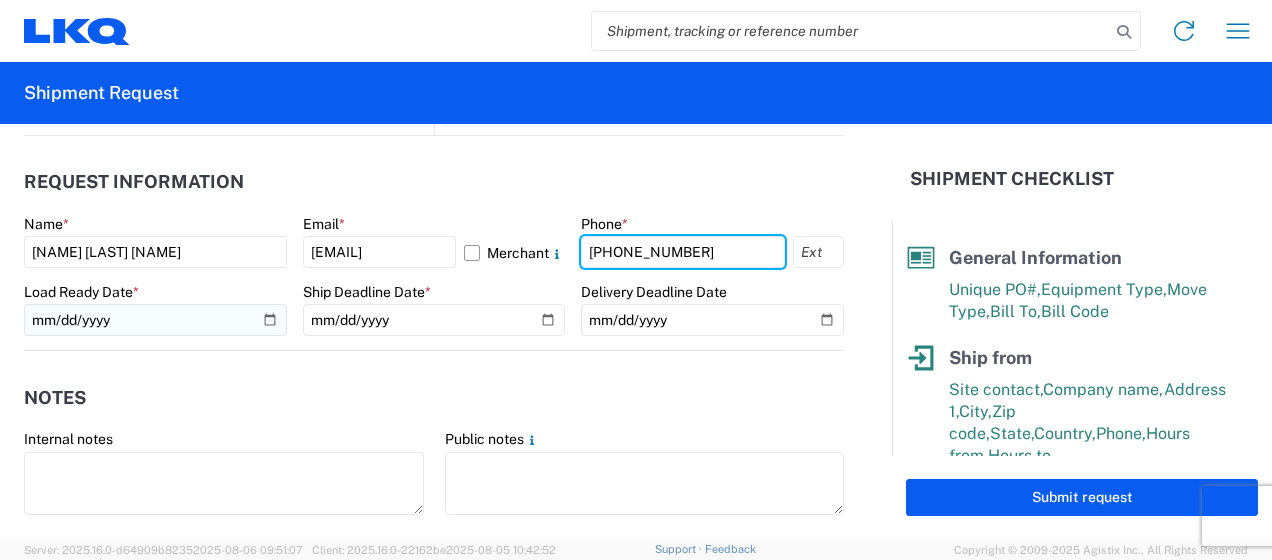 type on "[PHONE_NUMBER]" 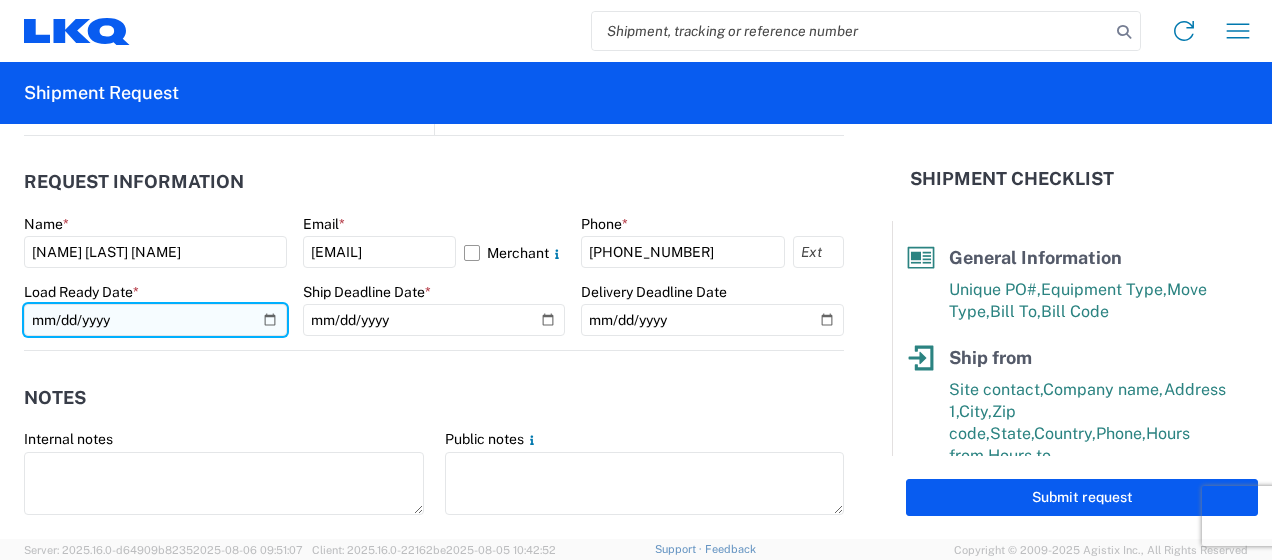 click 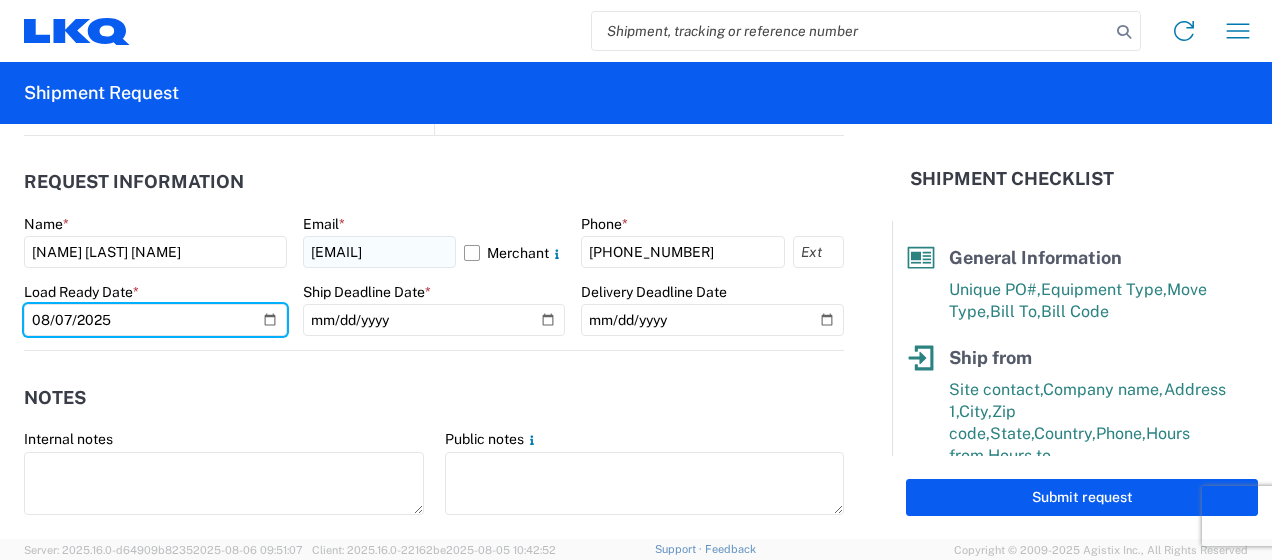 type on "2025-08-07" 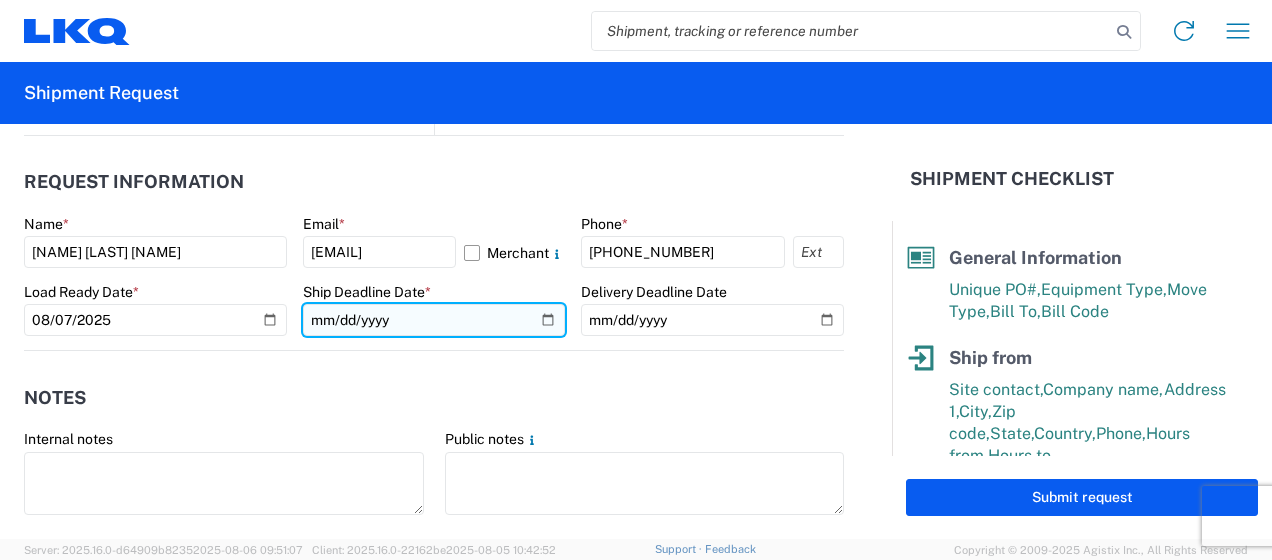 click 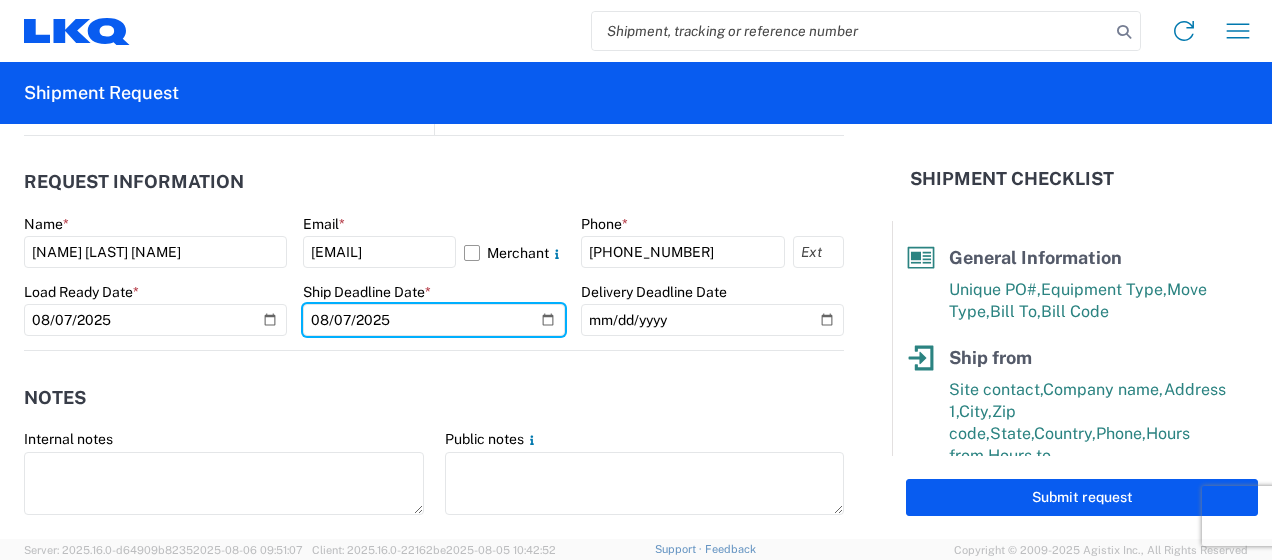 type on "2025-08-07" 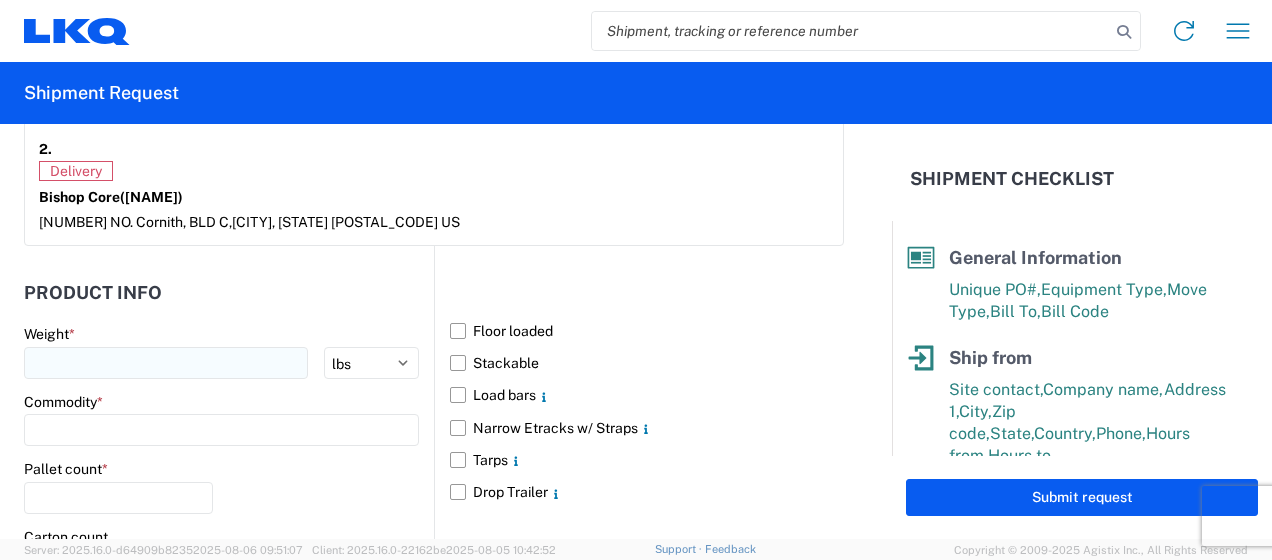 scroll, scrollTop: 1738, scrollLeft: 0, axis: vertical 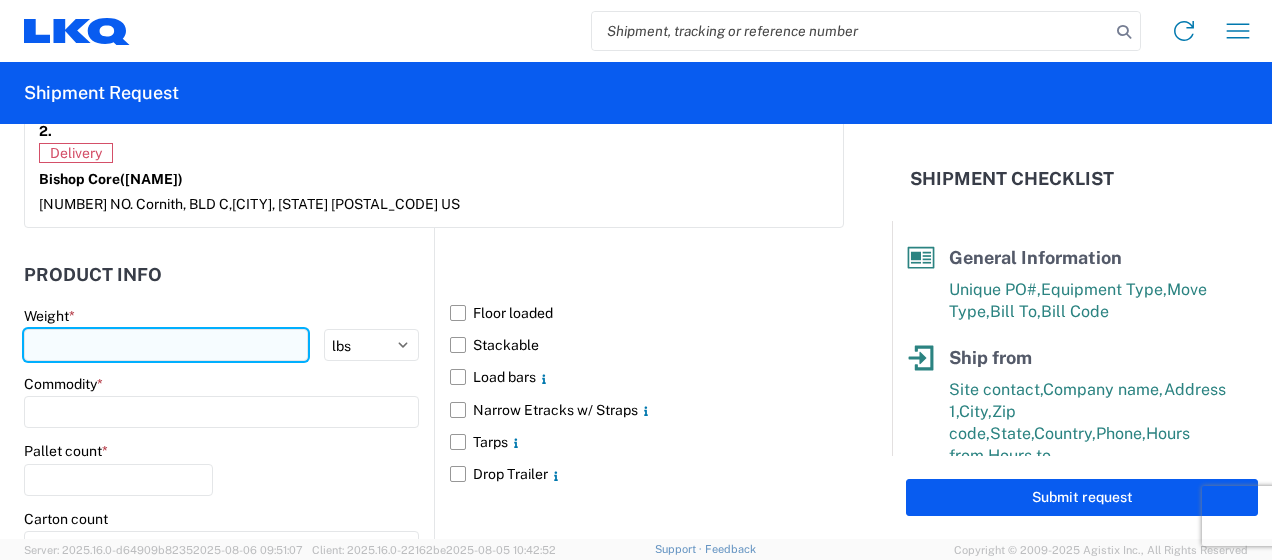 drag, startPoint x: 166, startPoint y: 344, endPoint x: 182, endPoint y: 340, distance: 16.492422 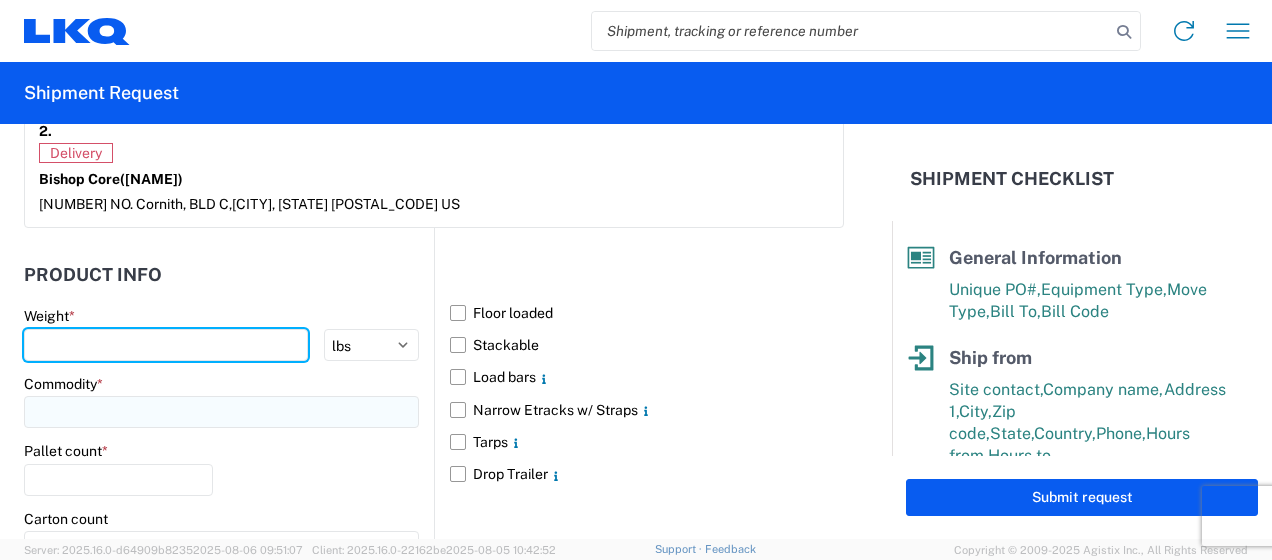 type on "[POSTAL_CODE]" 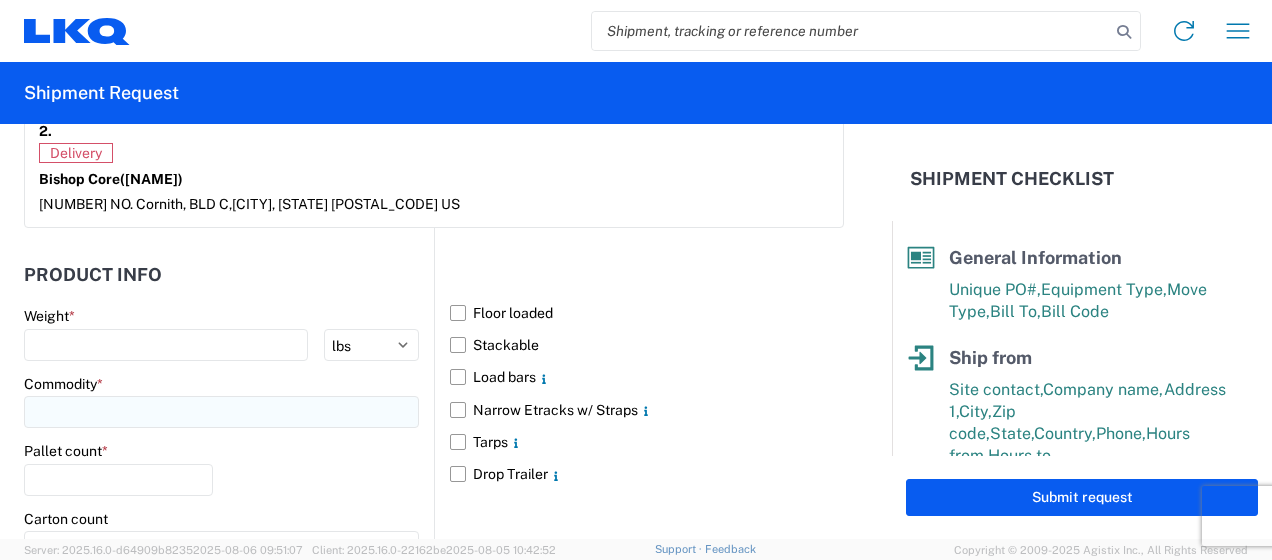 click 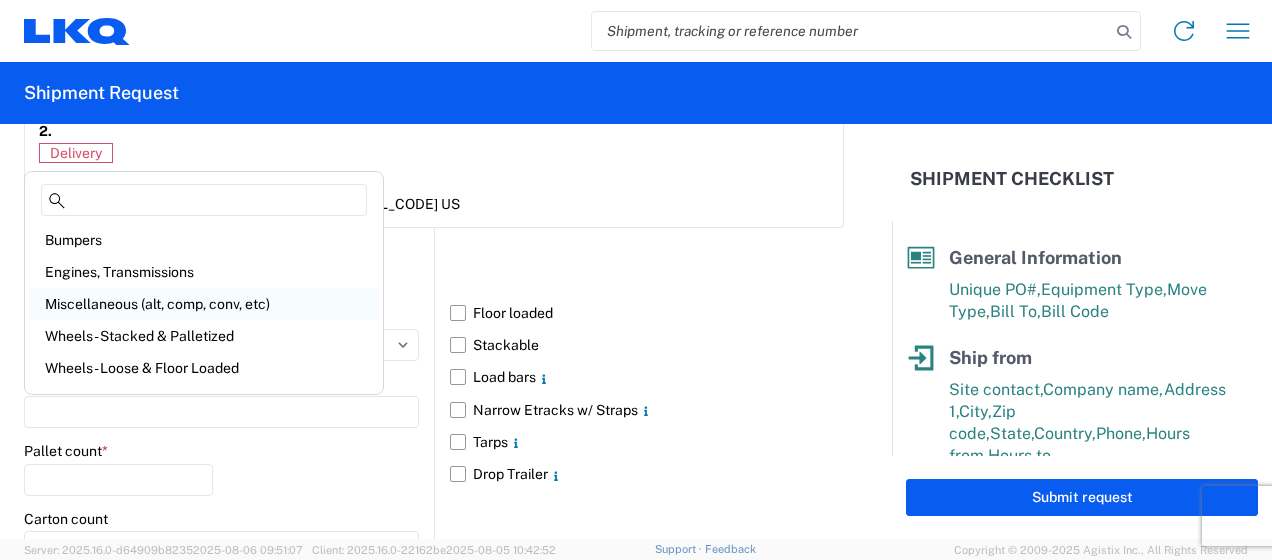 click on "Miscellaneous (alt, comp, conv, etc)" 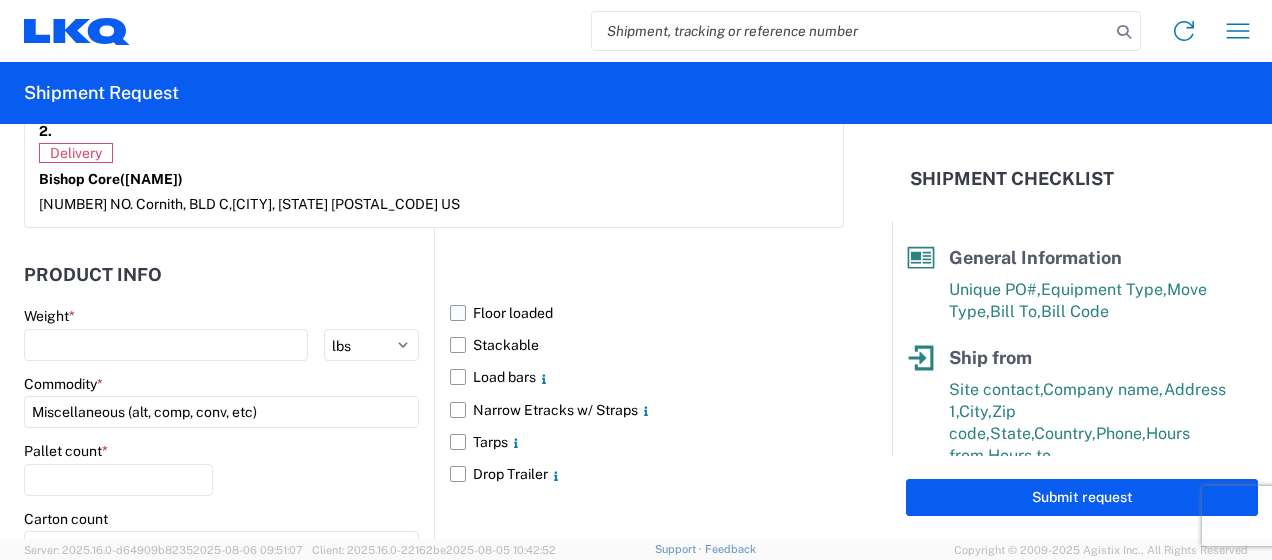 click on "Floor loaded" 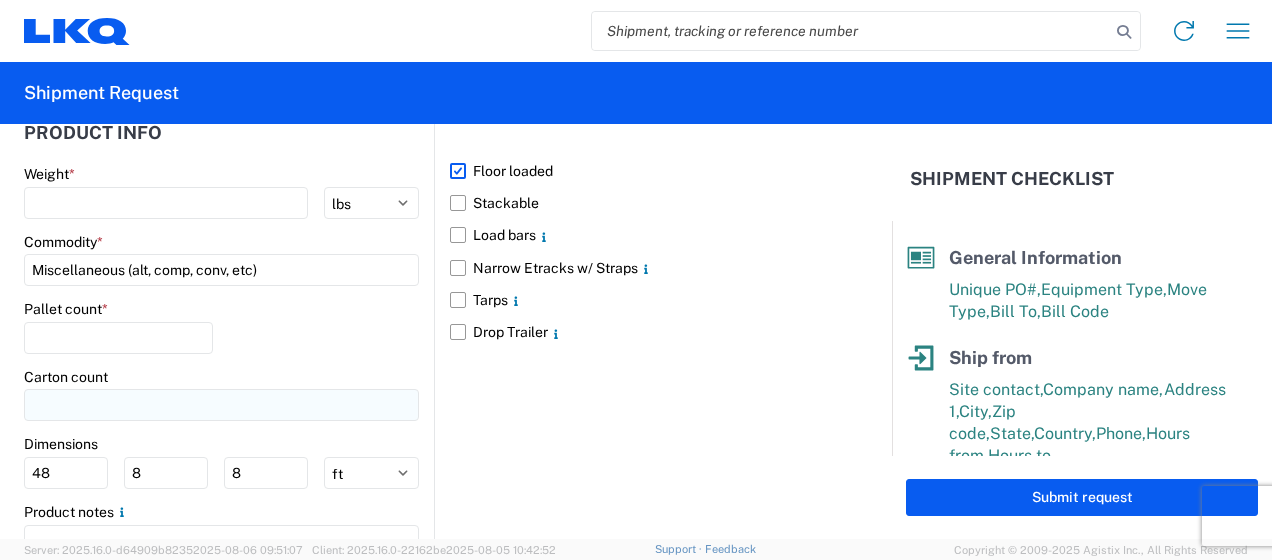 scroll, scrollTop: 1905, scrollLeft: 0, axis: vertical 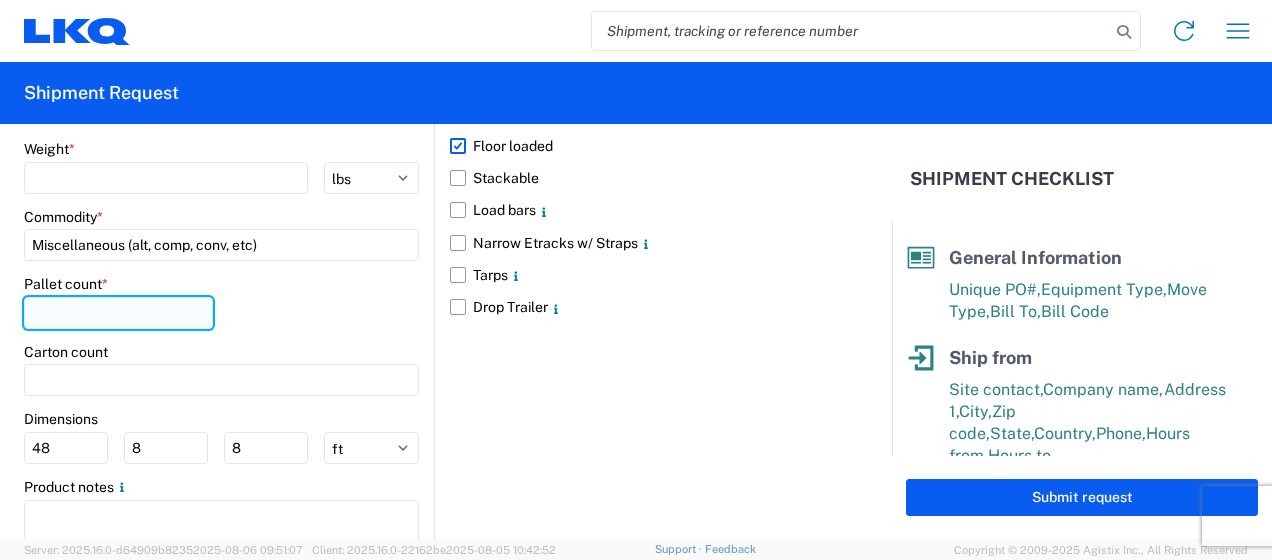 click 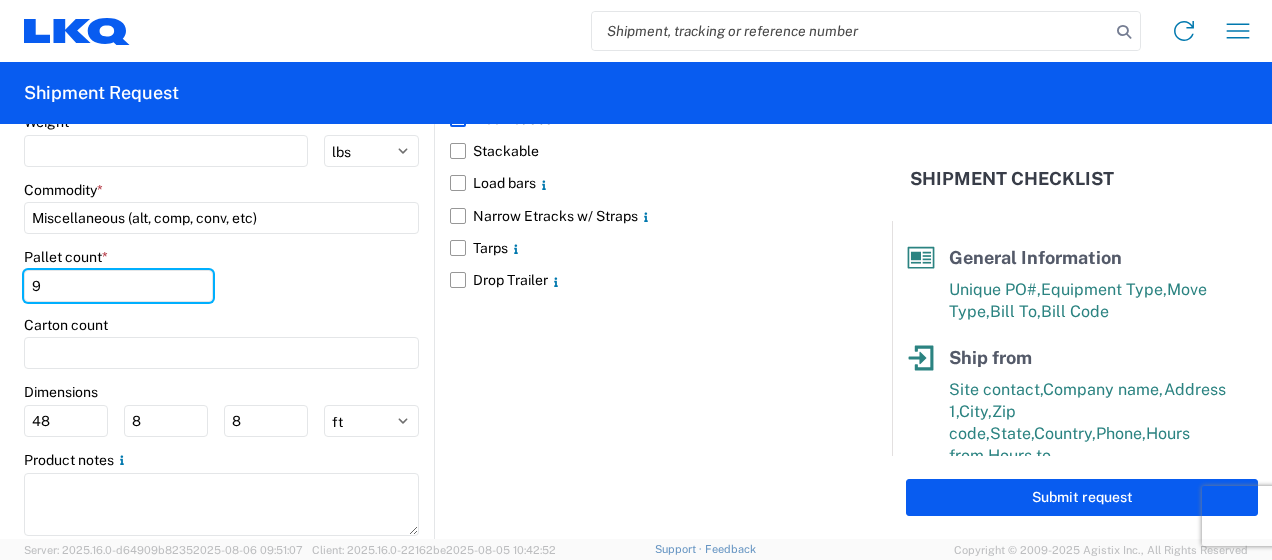 scroll, scrollTop: 1977, scrollLeft: 0, axis: vertical 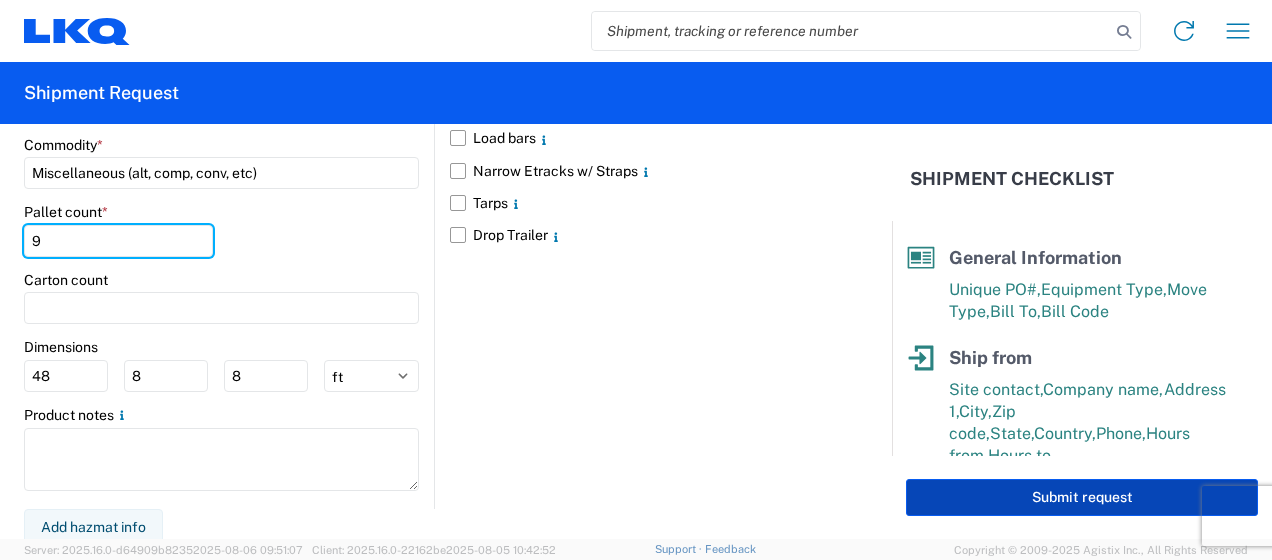 type on "9" 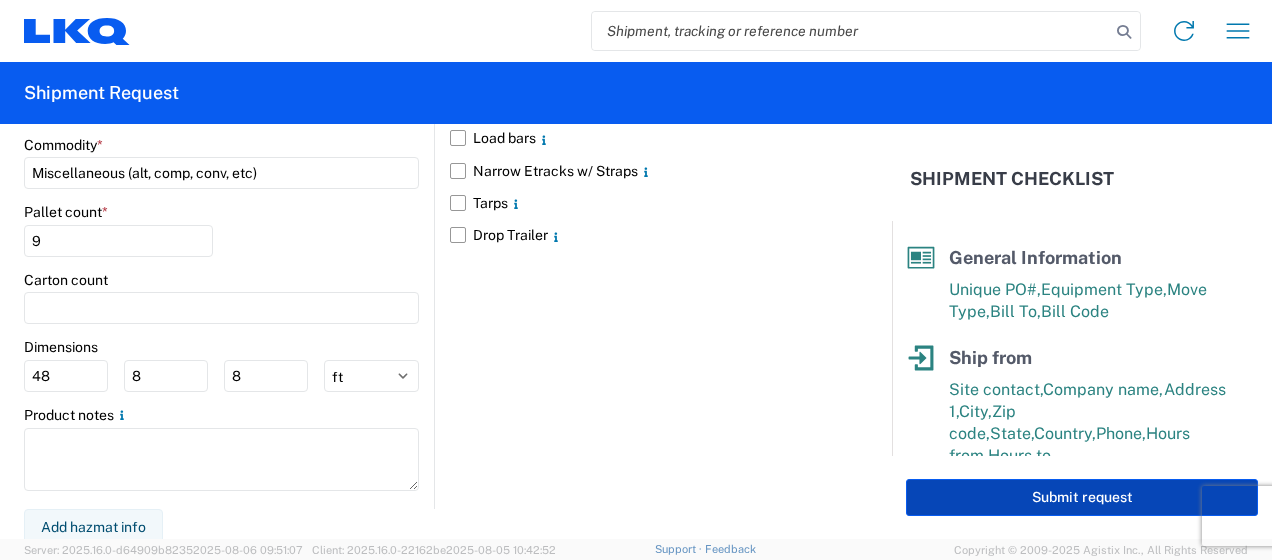 click on "Submit request" 